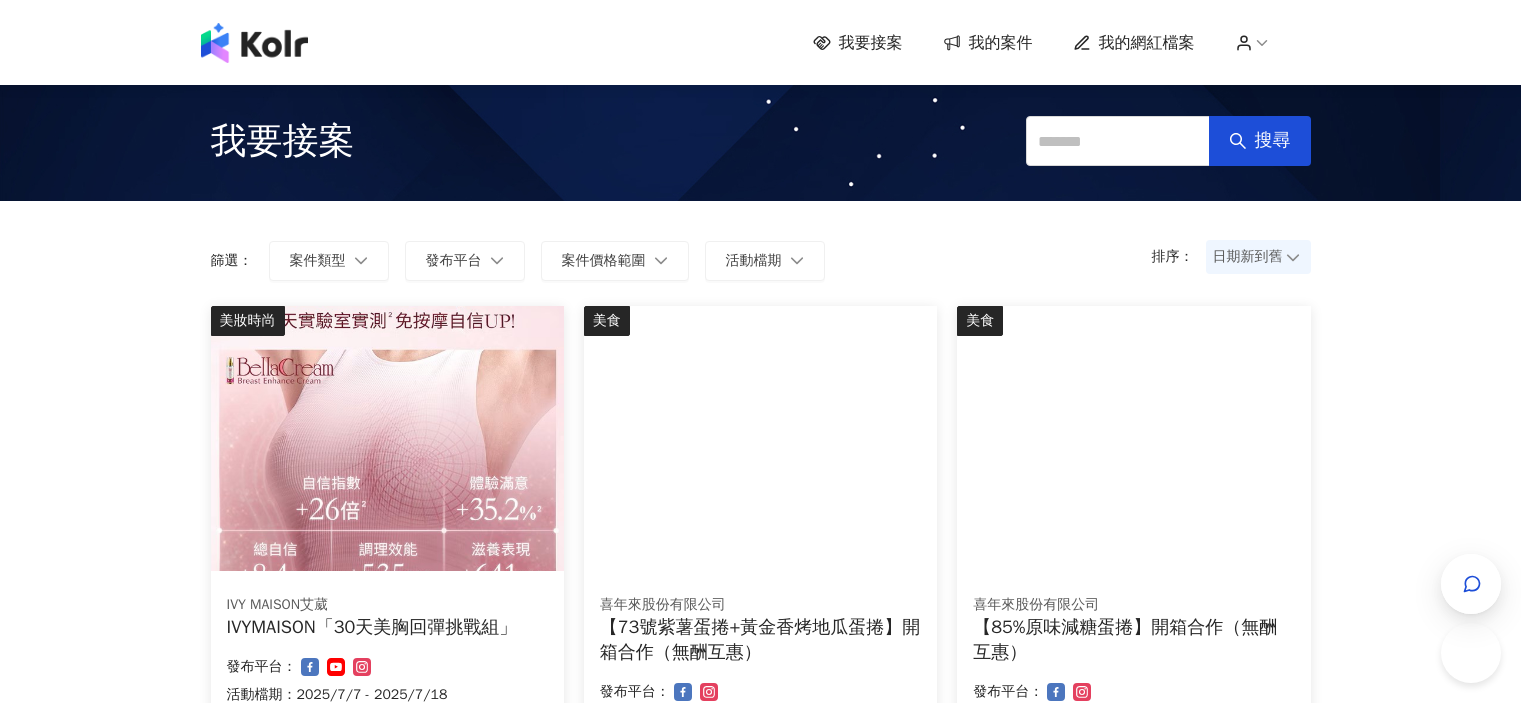 scroll, scrollTop: 0, scrollLeft: 0, axis: both 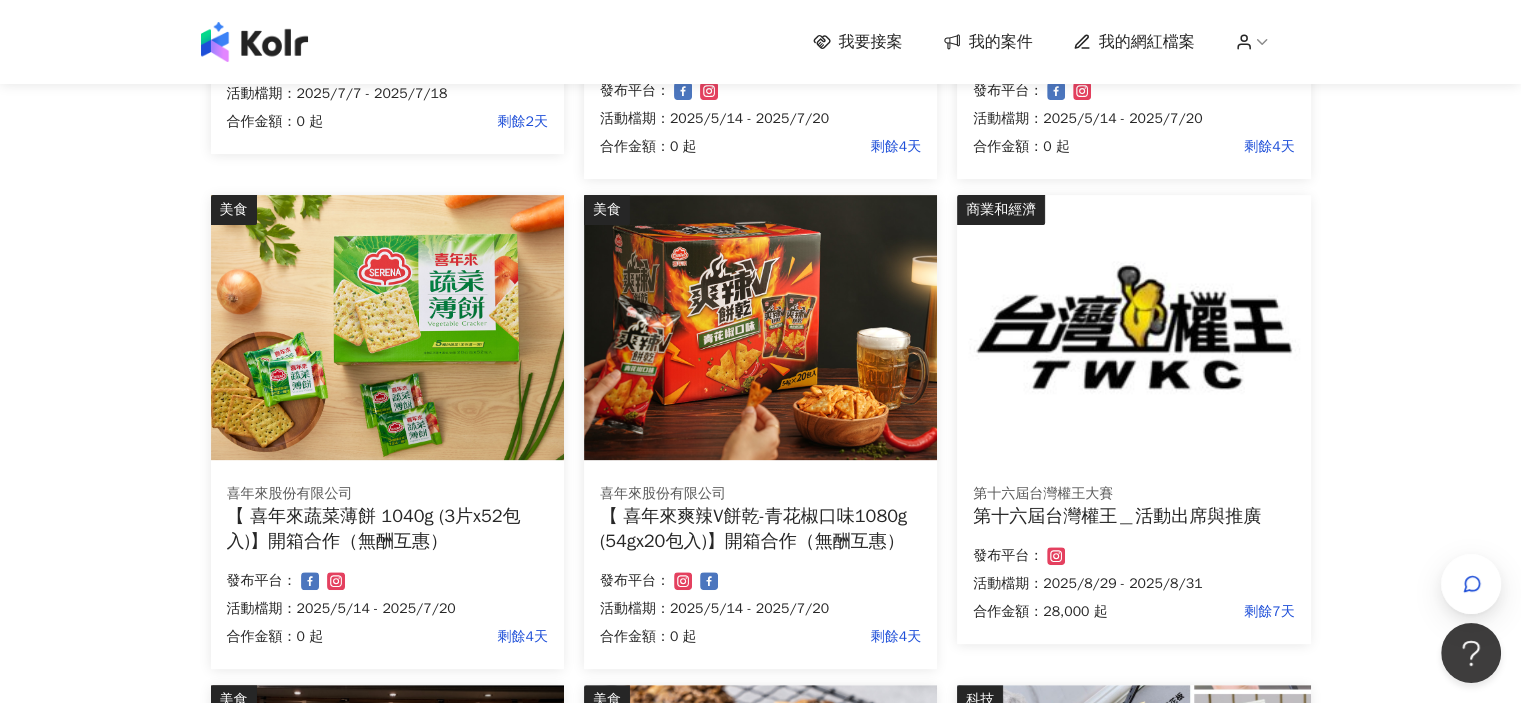 click at bounding box center (1133, 327) 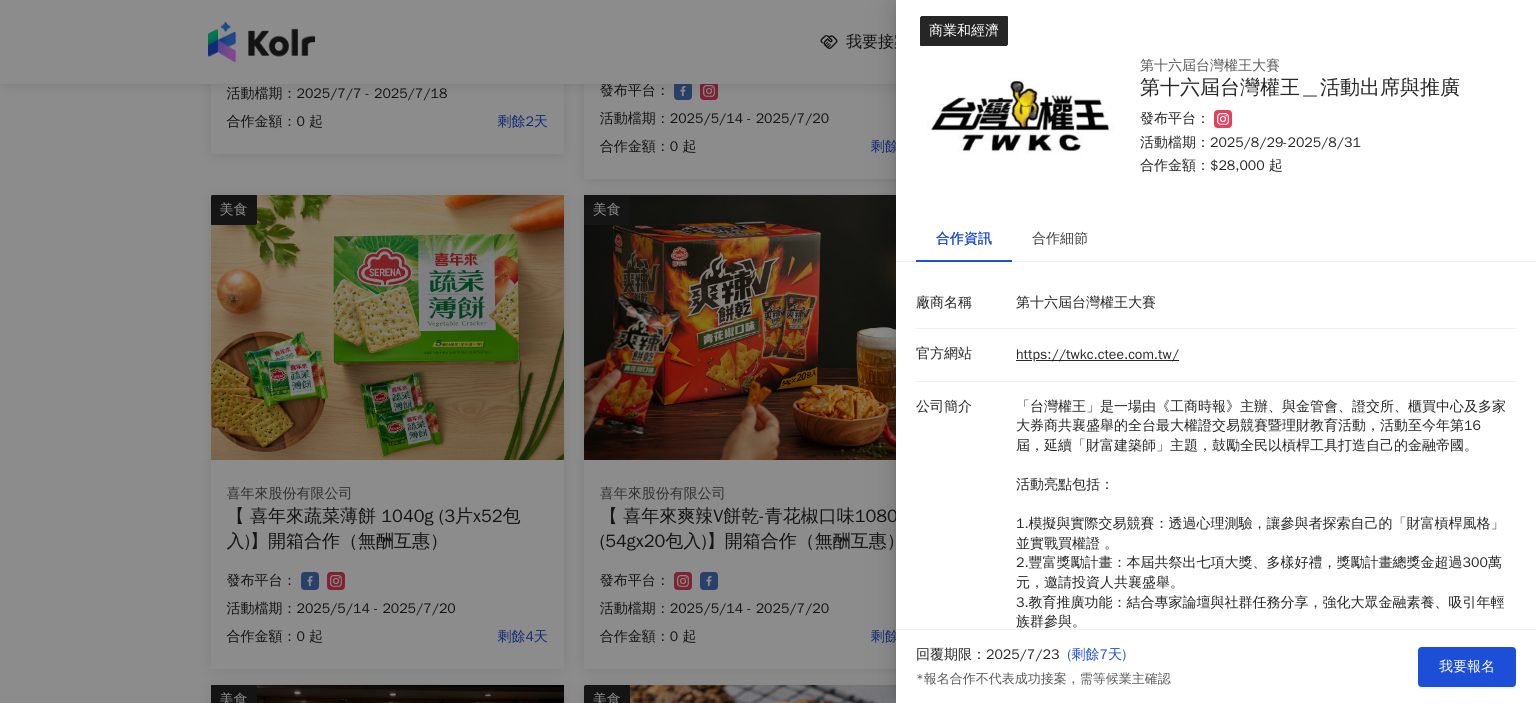 scroll, scrollTop: 0, scrollLeft: 0, axis: both 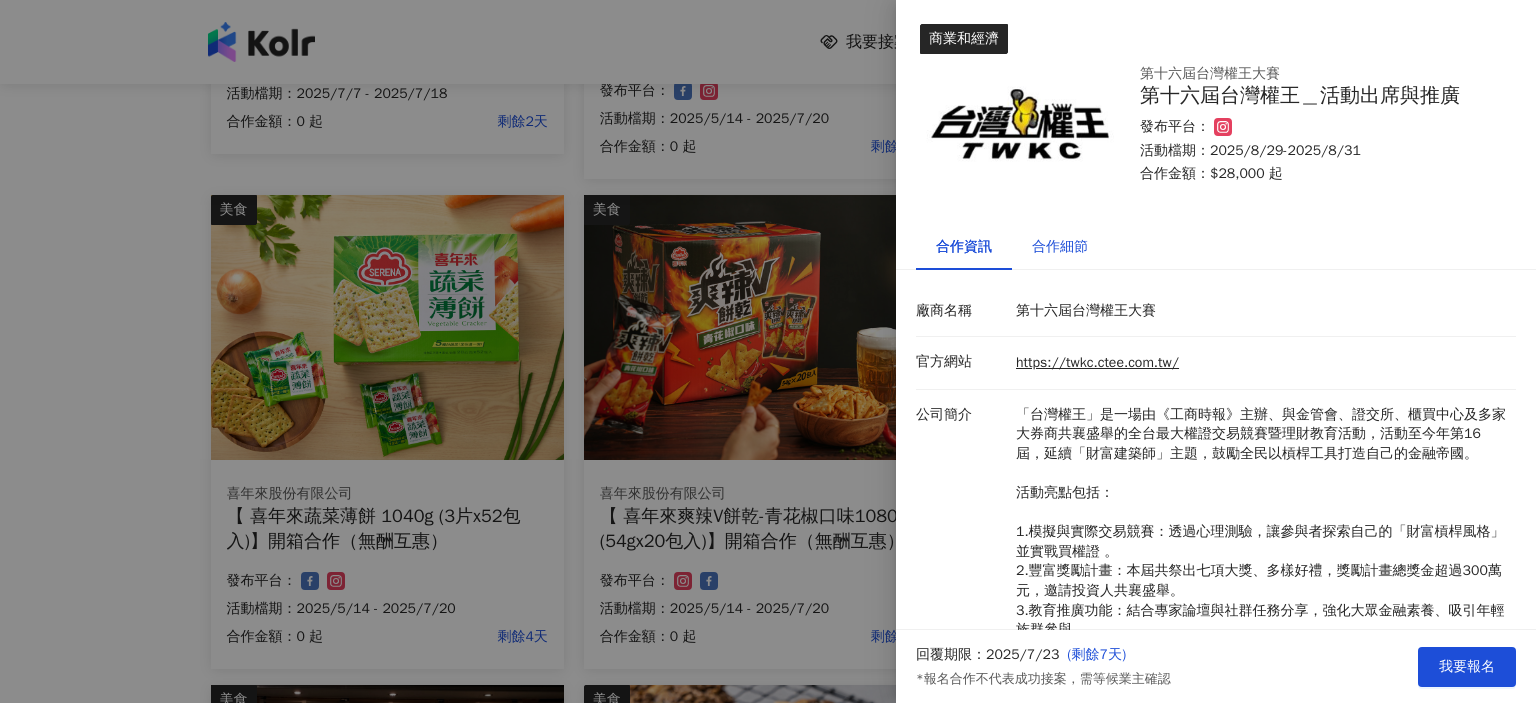 click on "合作細節" at bounding box center (1060, 247) 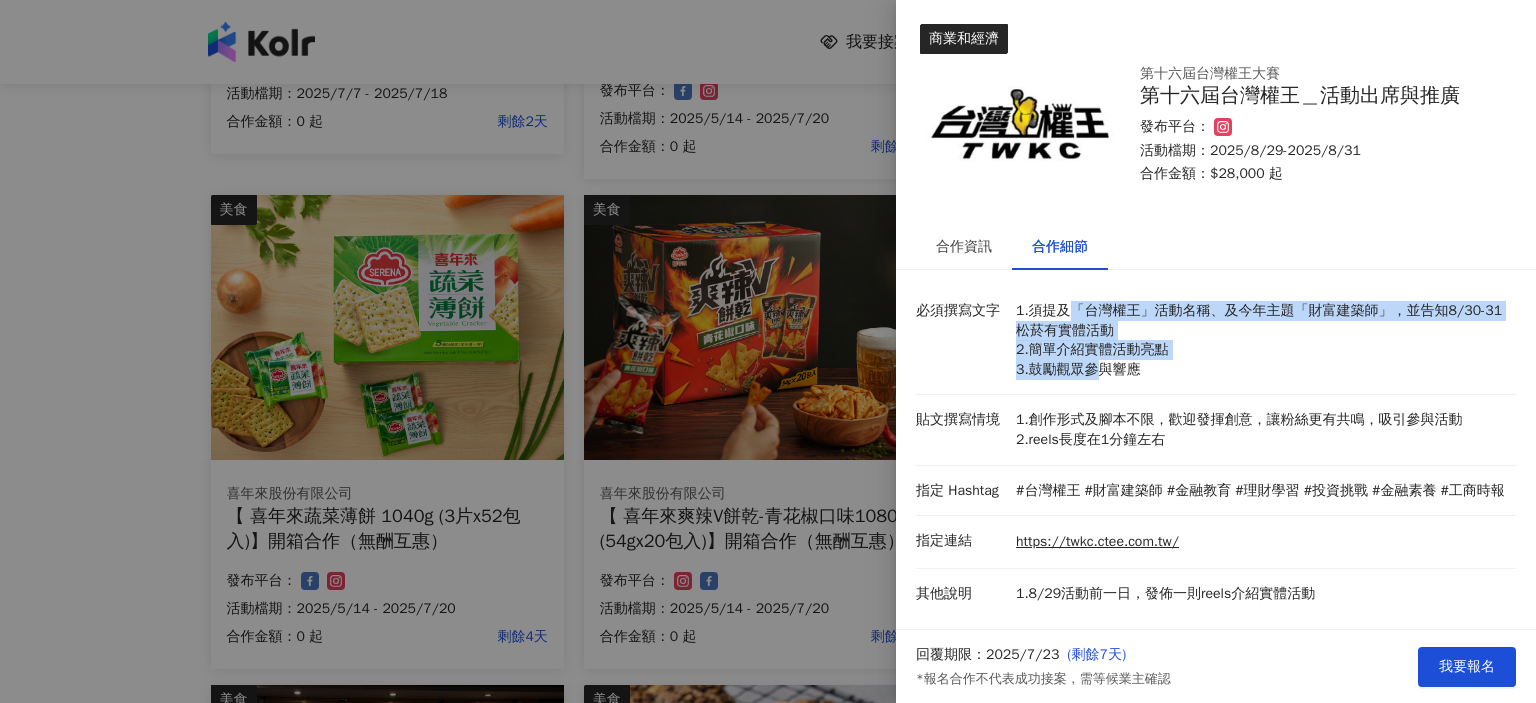 drag, startPoint x: 1084, startPoint y: 312, endPoint x: 1090, endPoint y: 379, distance: 67.26812 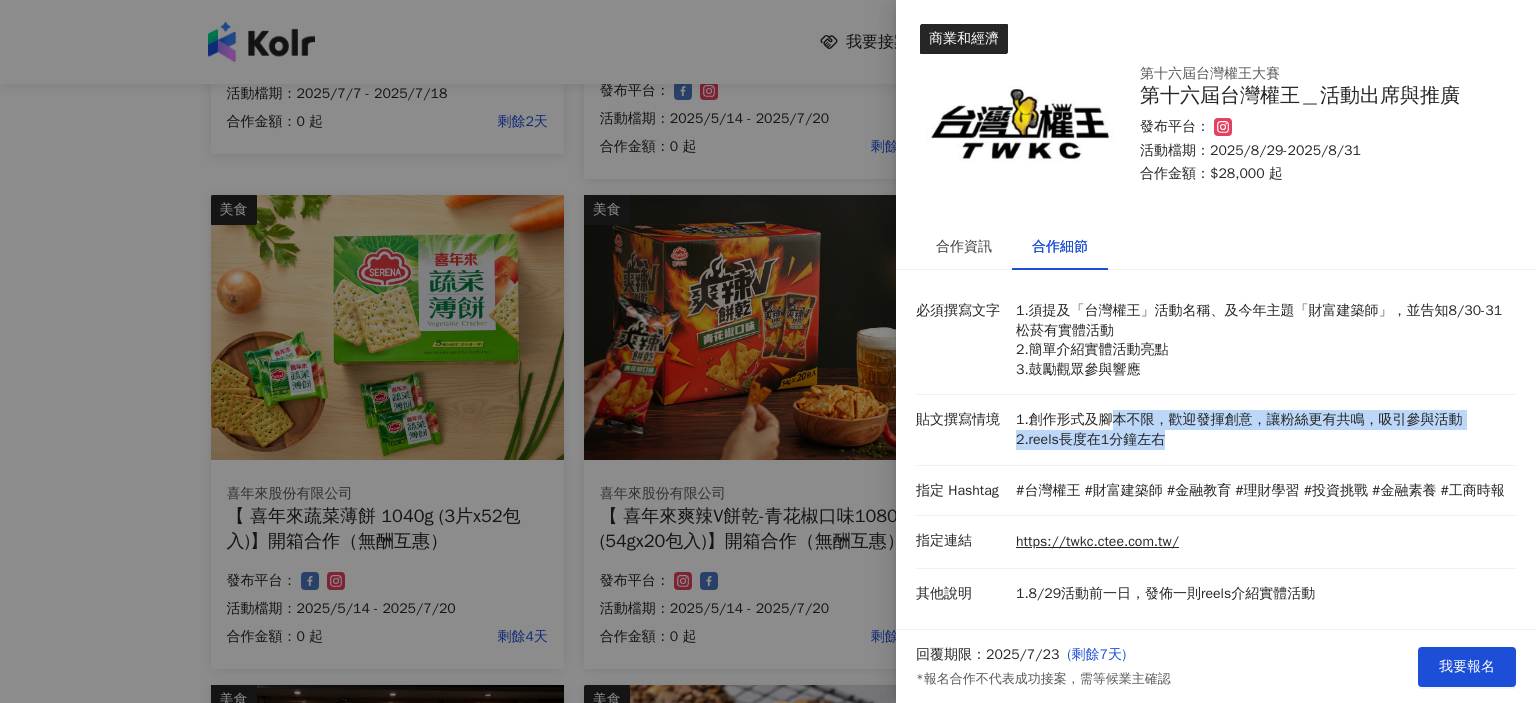 drag, startPoint x: 1104, startPoint y: 419, endPoint x: 1295, endPoint y: 443, distance: 192.50195 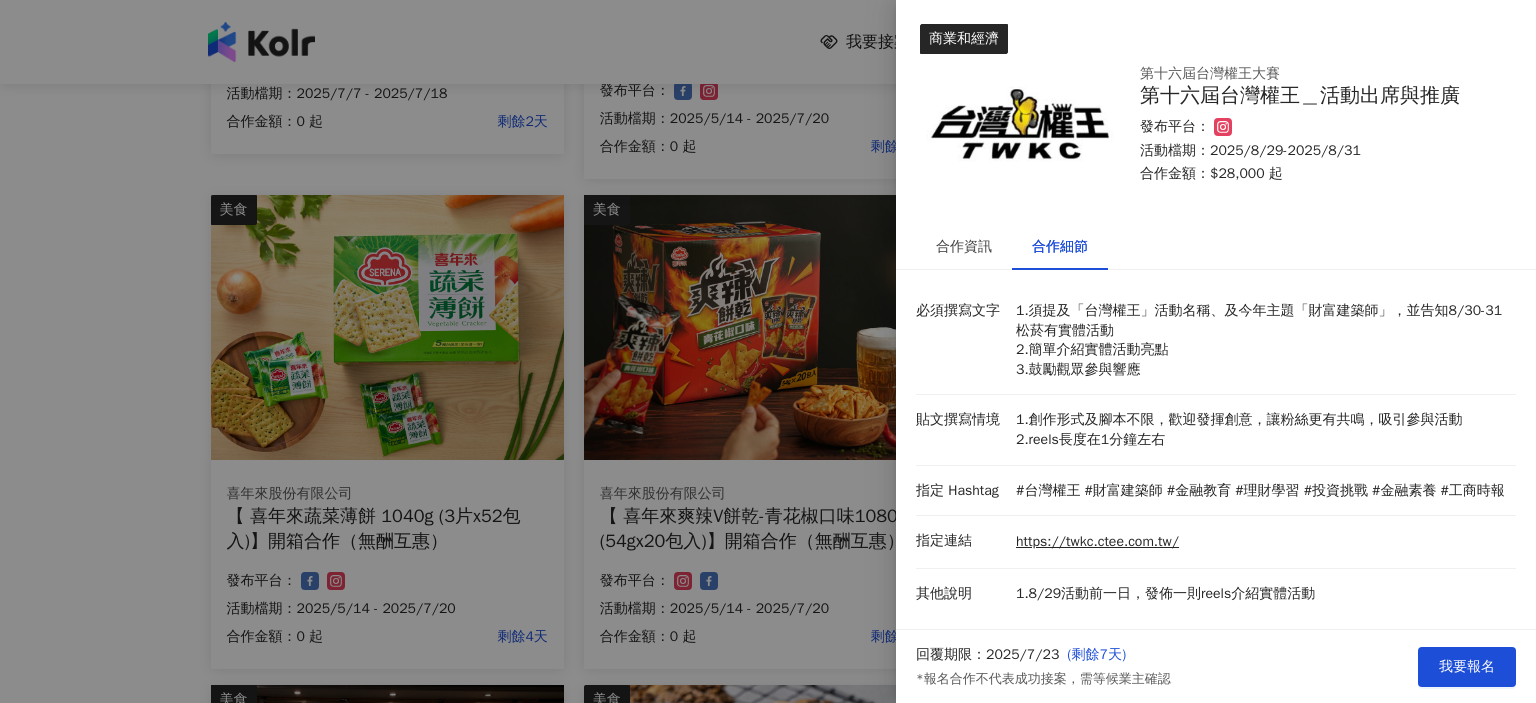 click on "#理財學習" at bounding box center [1267, 491] 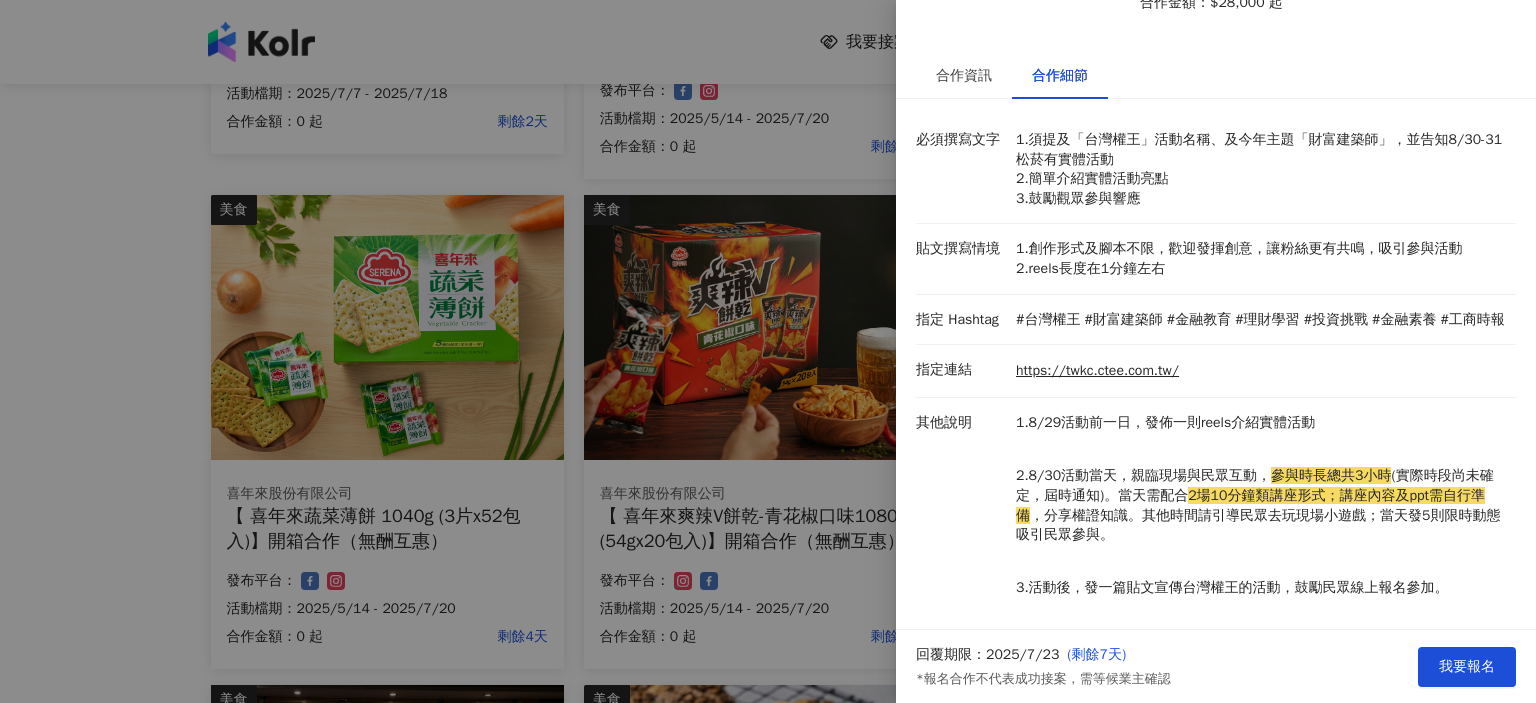 scroll, scrollTop: 200, scrollLeft: 0, axis: vertical 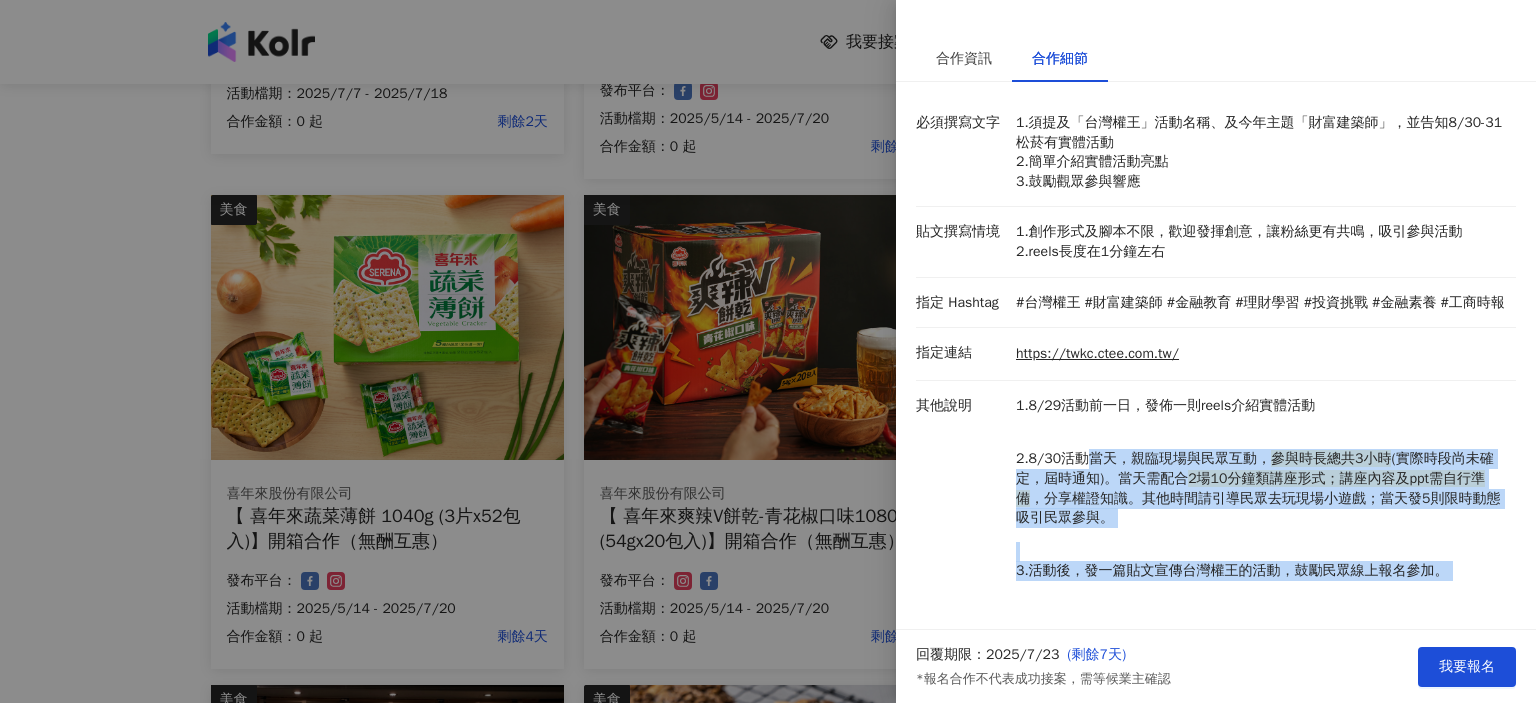 drag, startPoint x: 1076, startPoint y: 460, endPoint x: 1236, endPoint y: 589, distance: 205.52615 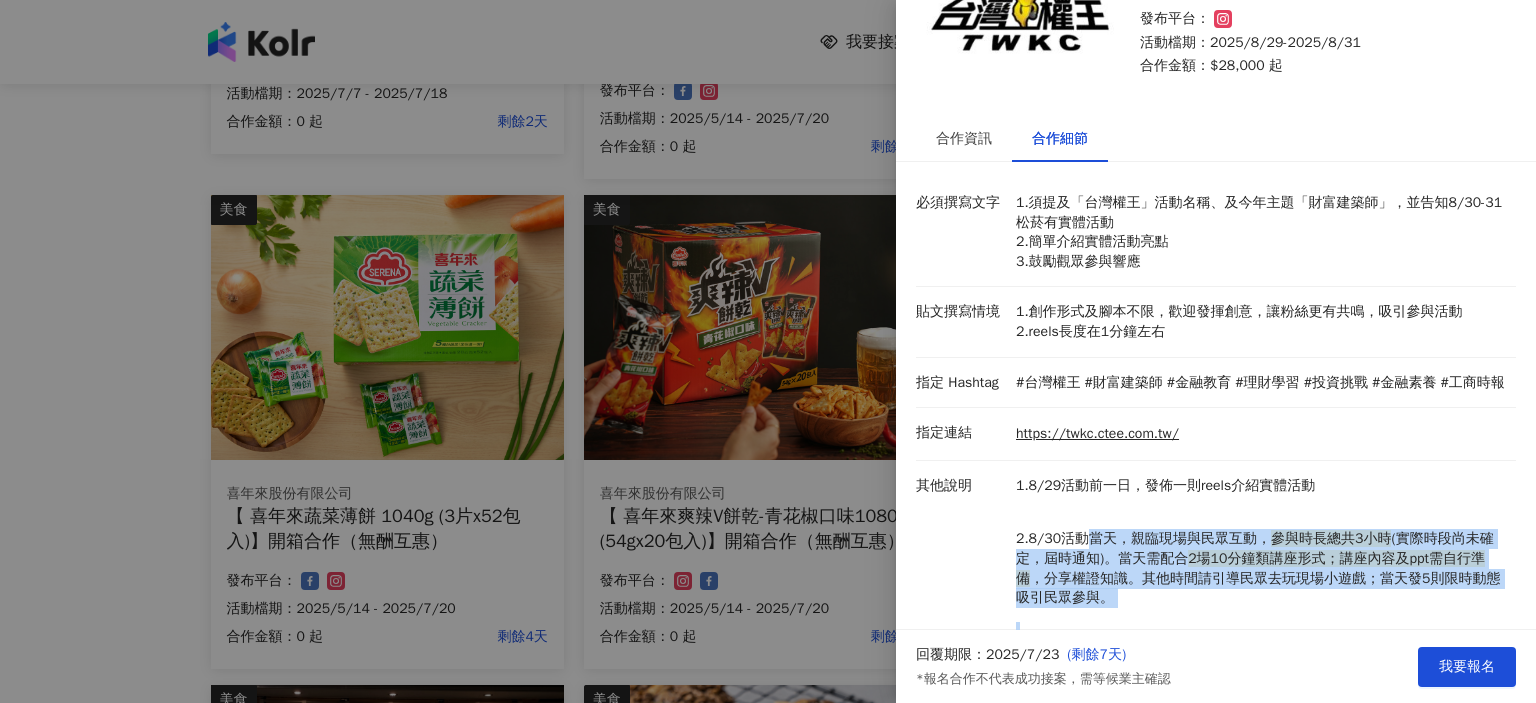 scroll, scrollTop: 106, scrollLeft: 0, axis: vertical 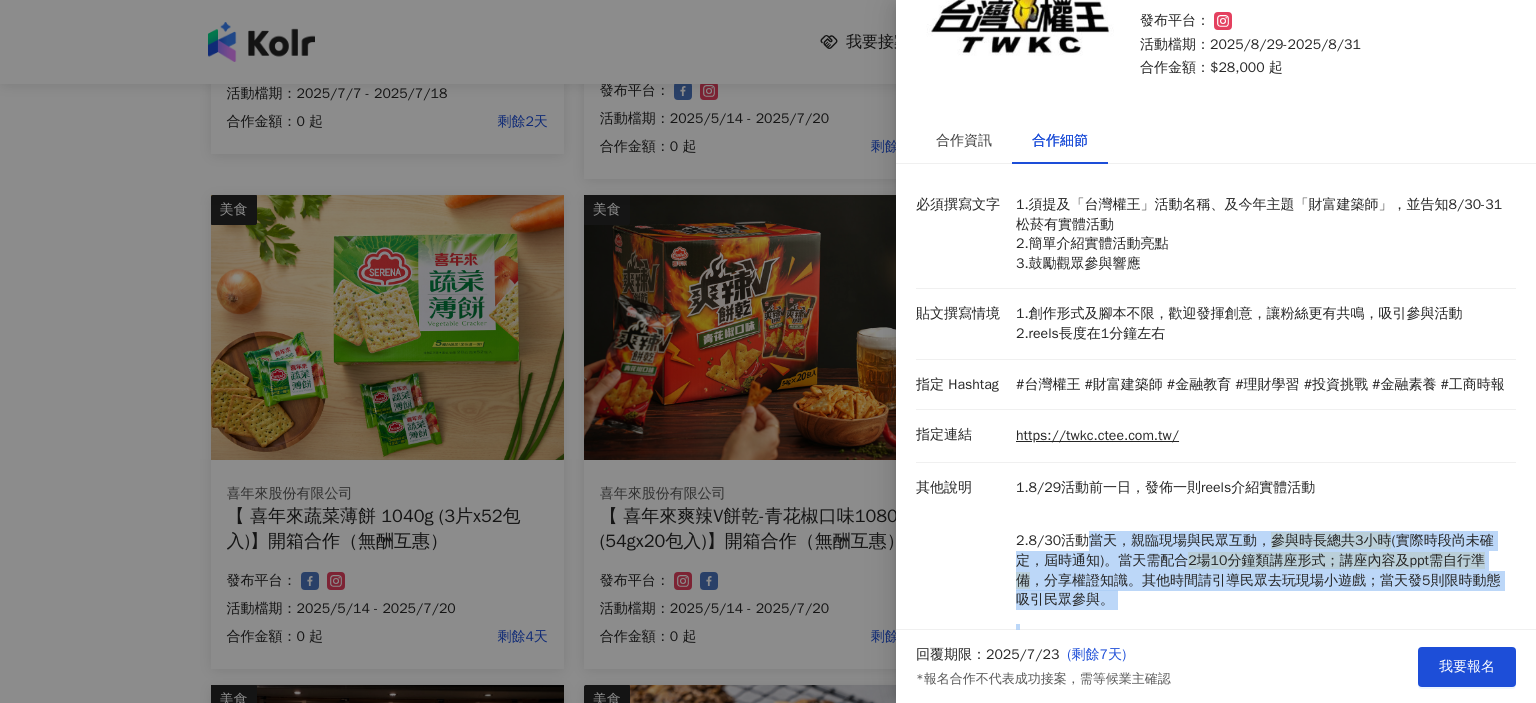 click on "2.8/30活動當天，親臨現場與民眾互動， 參與時長總共3小時 (實際時段尚未確定，屆時通知)。當天需配合 2場10分鐘類講座形式；講座內容及ppt需自行準備 ，分享權證知識。其他時間請引導民眾去玩現場小遊戲；當天發5則限時動態吸引民眾參與。" at bounding box center [1261, 570] 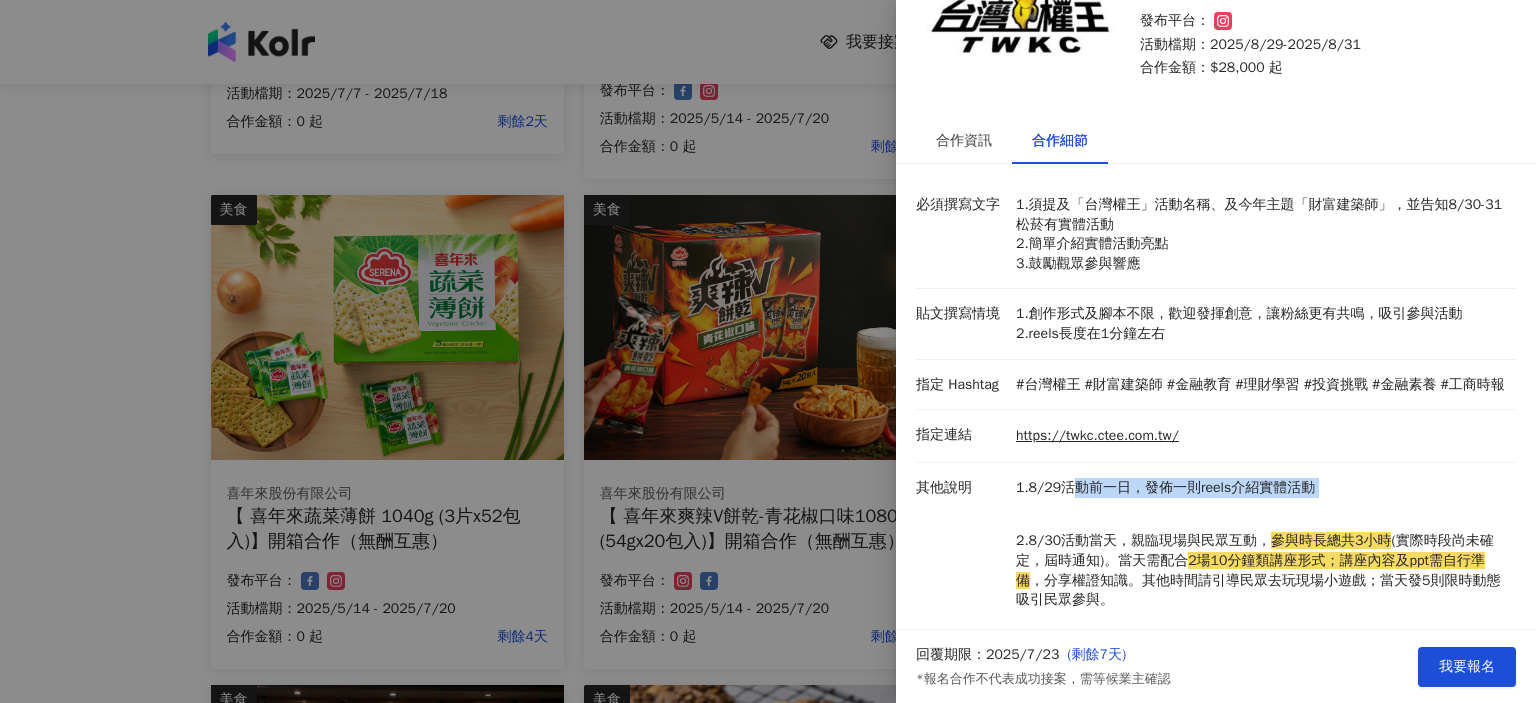 drag, startPoint x: 1067, startPoint y: 504, endPoint x: 1207, endPoint y: 519, distance: 140.80128 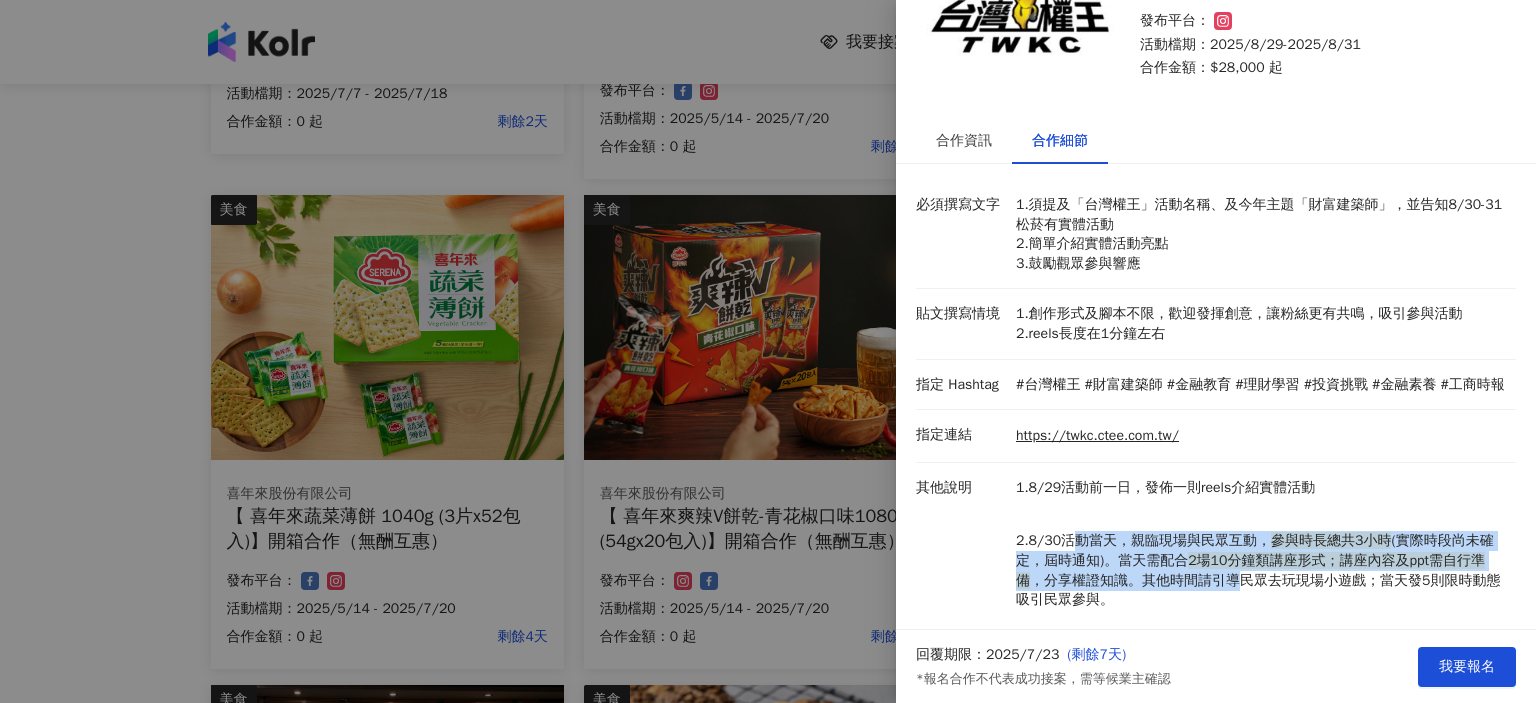 drag, startPoint x: 1074, startPoint y: 554, endPoint x: 1236, endPoint y: 605, distance: 169.83817 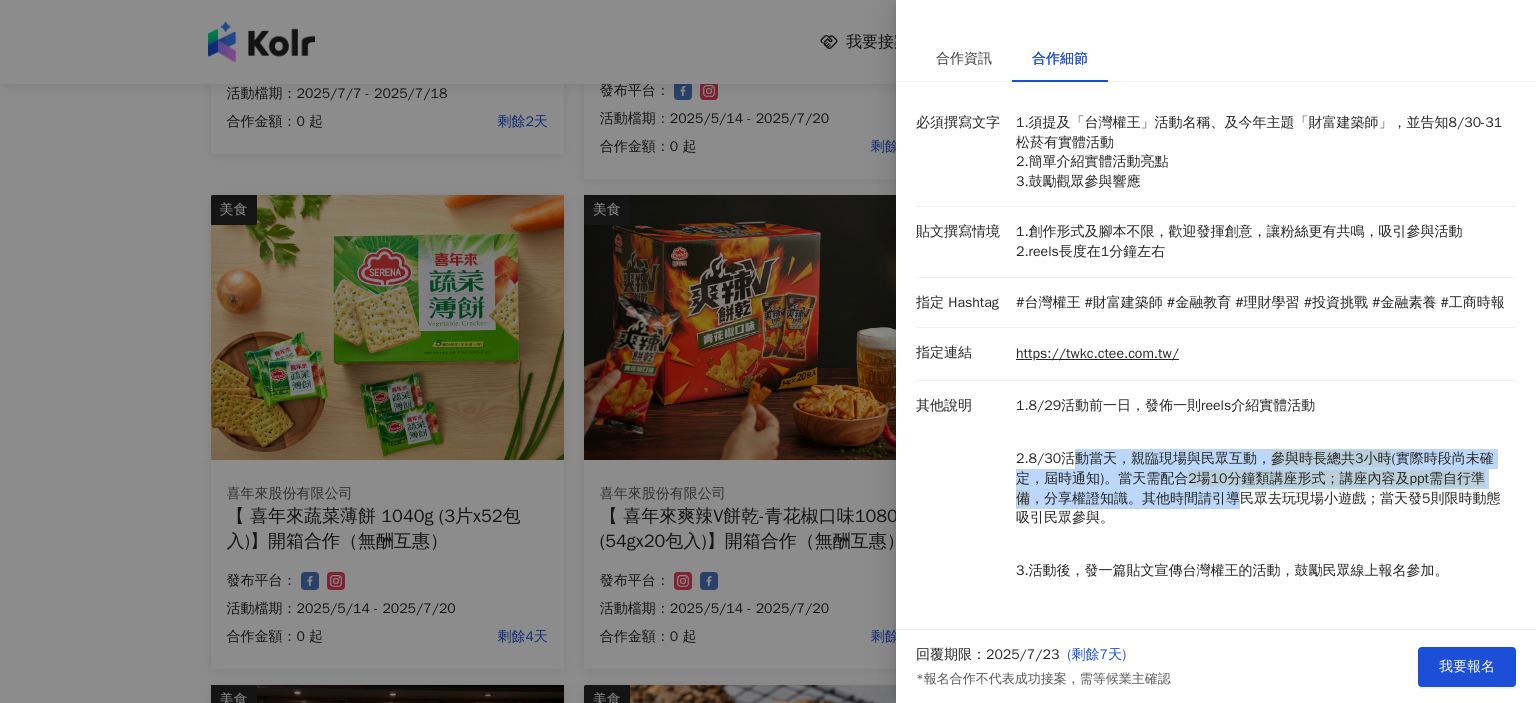 scroll, scrollTop: 206, scrollLeft: 0, axis: vertical 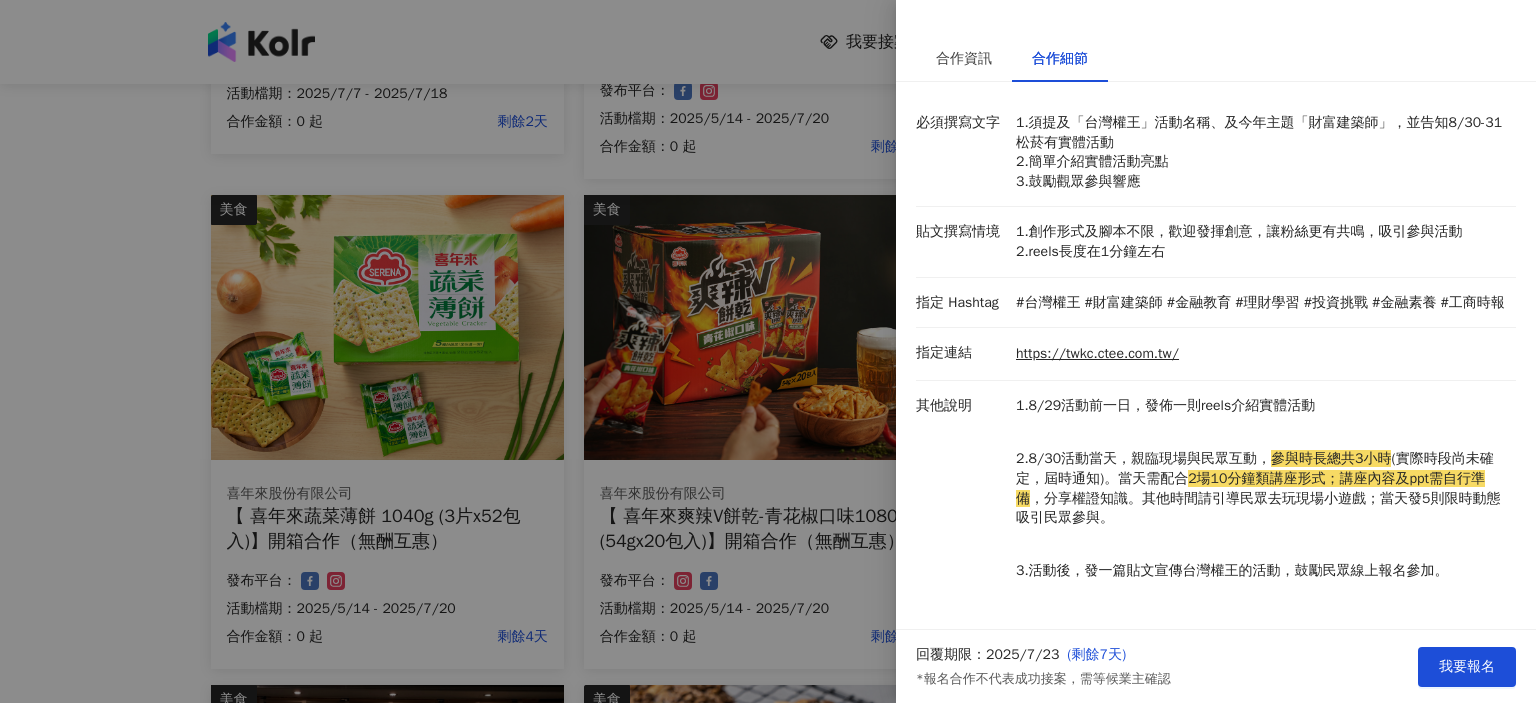 click on "2.8/30活動當天，親臨現場與民眾互動， 參與時長總共3小時 (實際時段尚未確定，屆時通知)。當天需配合 2場10分鐘類講座形式；講座內容及ppt需自行準備 ，分享權證知識。其他時間請引導民眾去玩現場小遊戲；當天發5則限時動態吸引民眾參與。" at bounding box center [1261, 488] 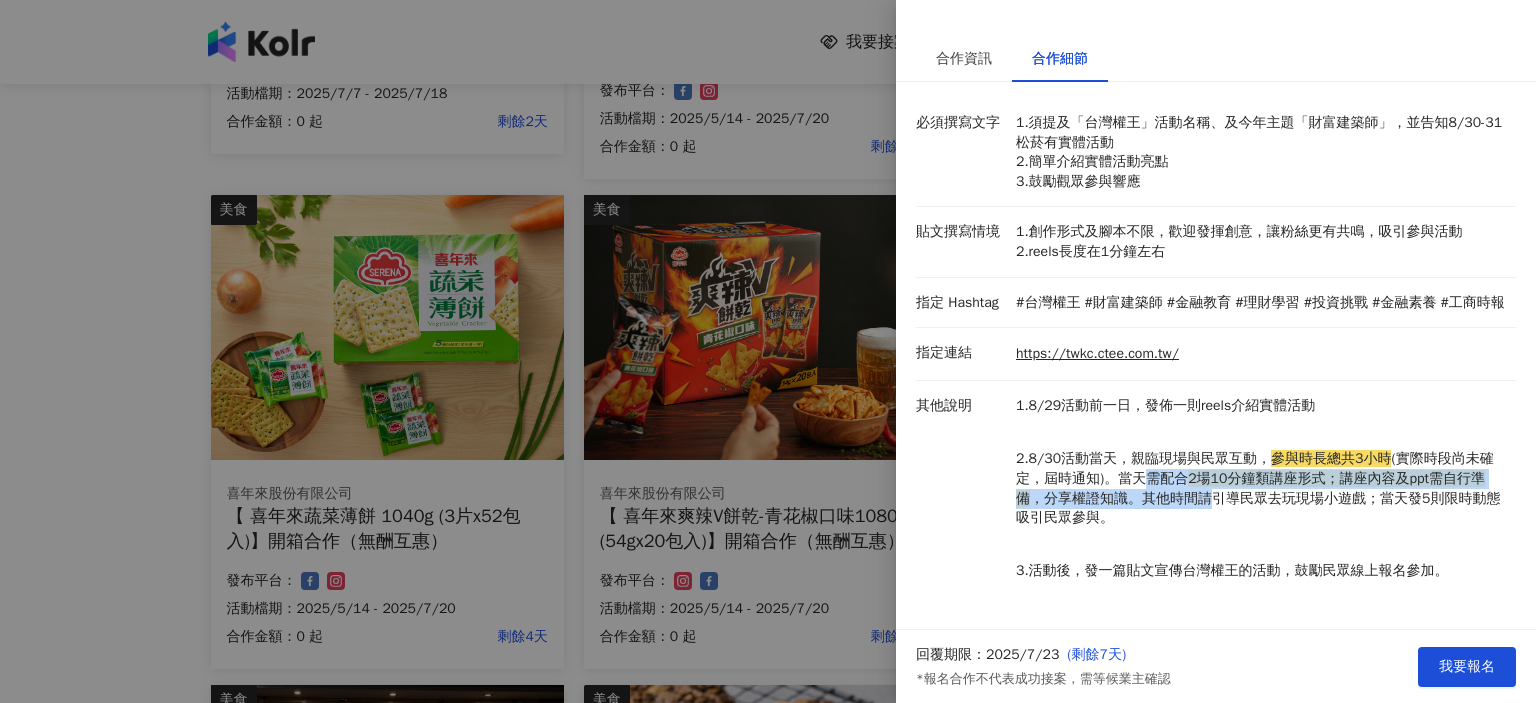 drag, startPoint x: 1150, startPoint y: 469, endPoint x: 1208, endPoint y: 497, distance: 64.40497 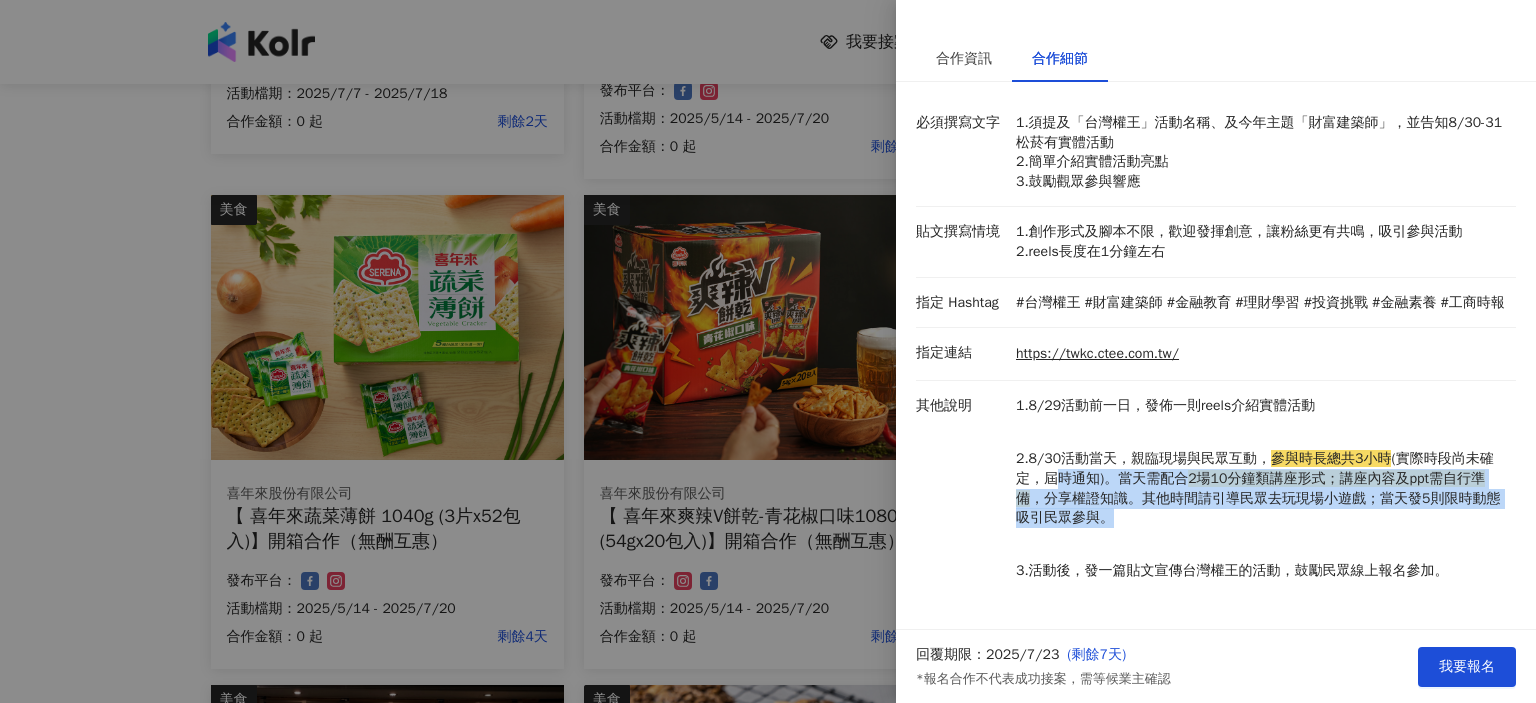 drag, startPoint x: 1124, startPoint y: 482, endPoint x: 1143, endPoint y: 528, distance: 49.76947 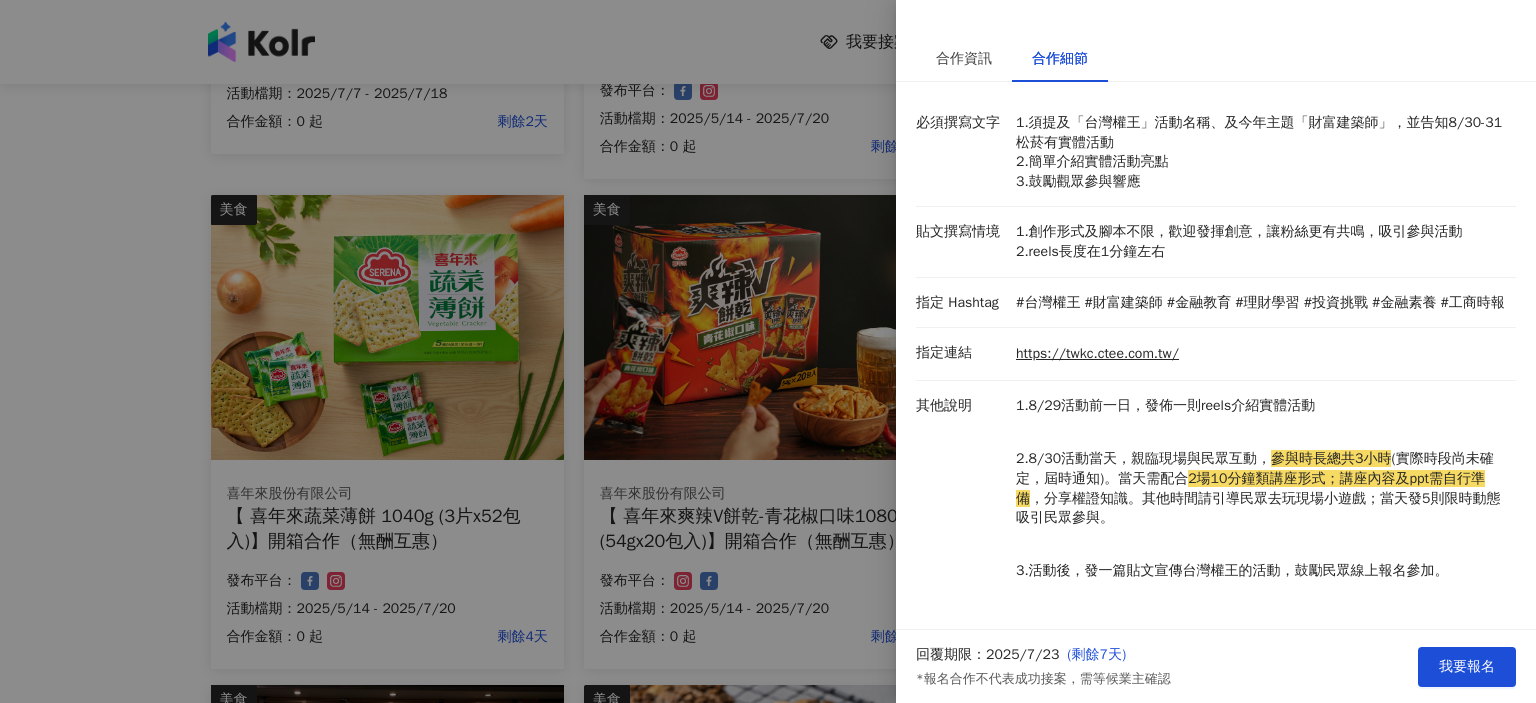 click at bounding box center (768, 351) 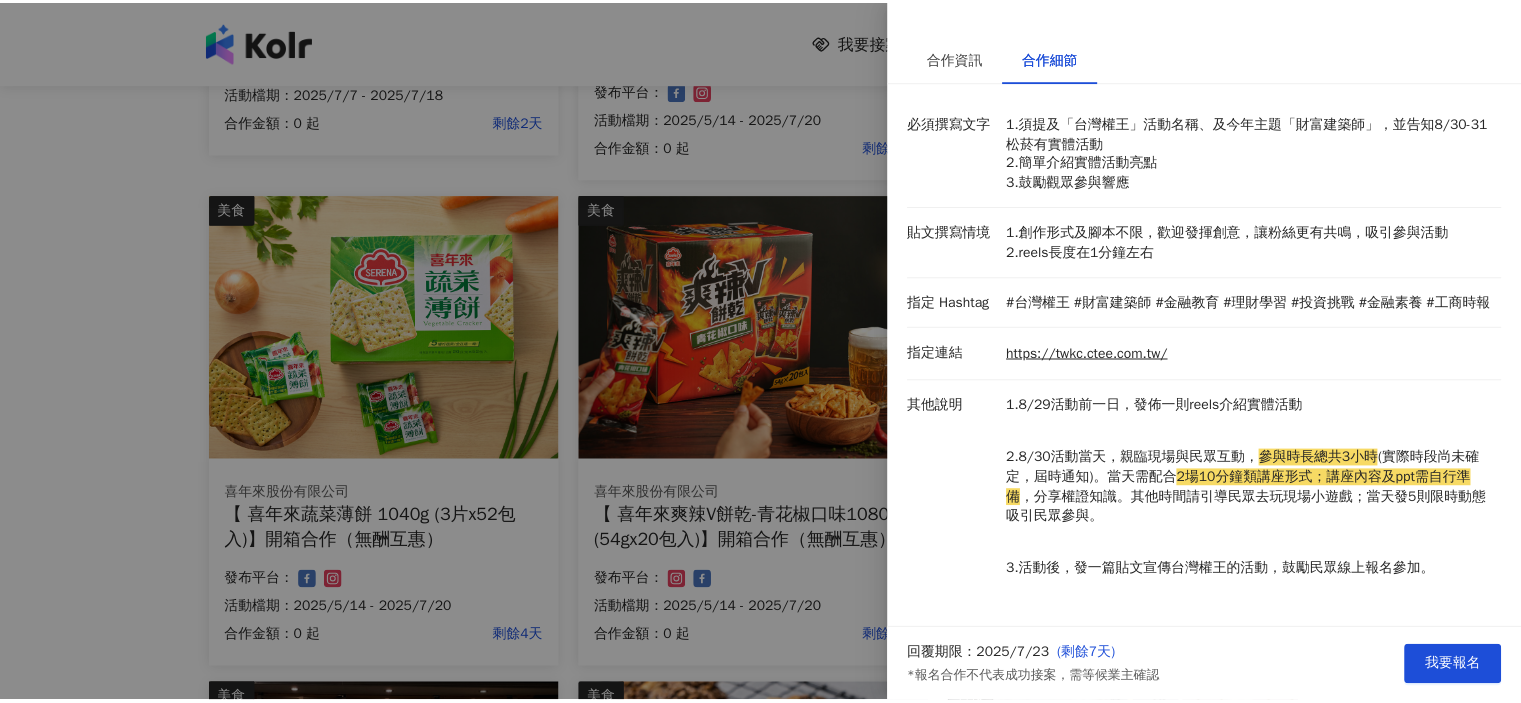 scroll, scrollTop: 0, scrollLeft: 0, axis: both 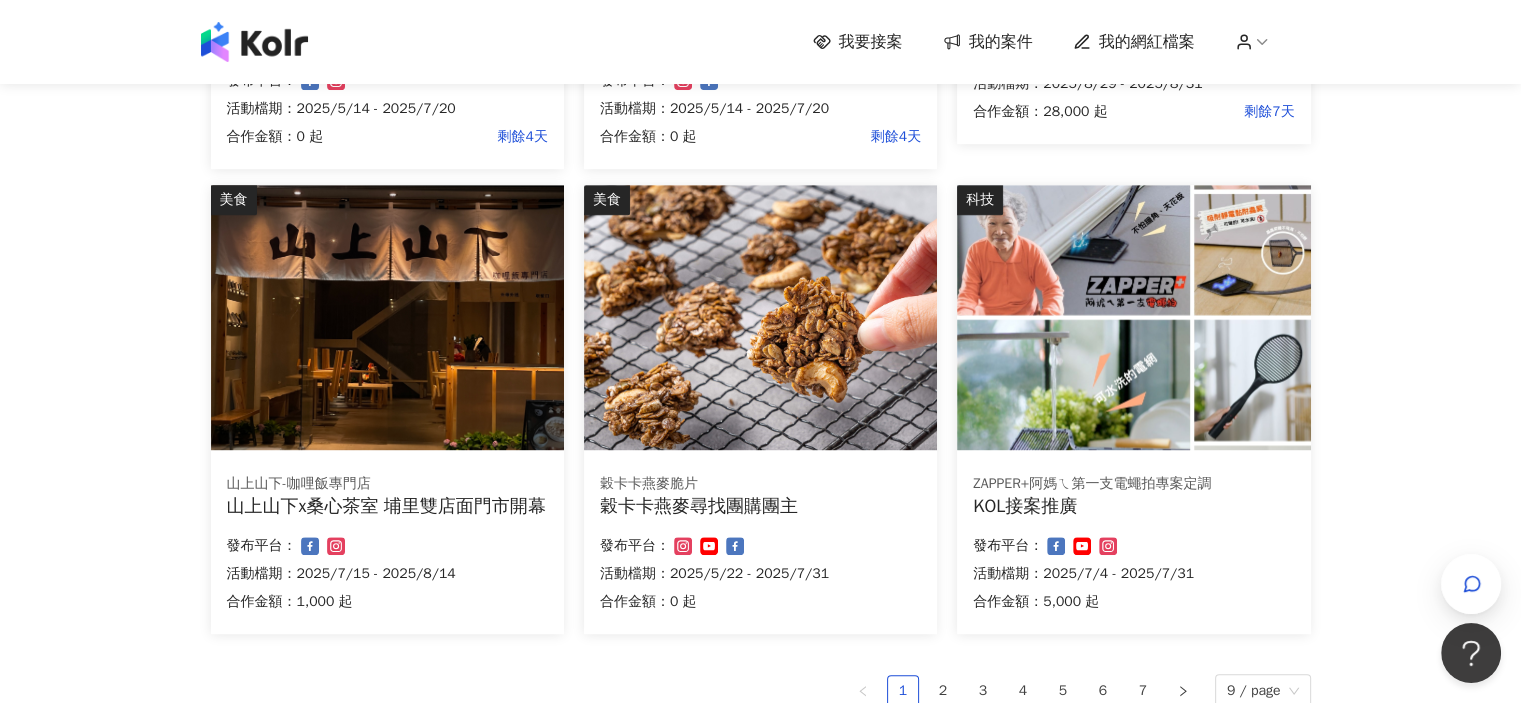 click at bounding box center (1133, 317) 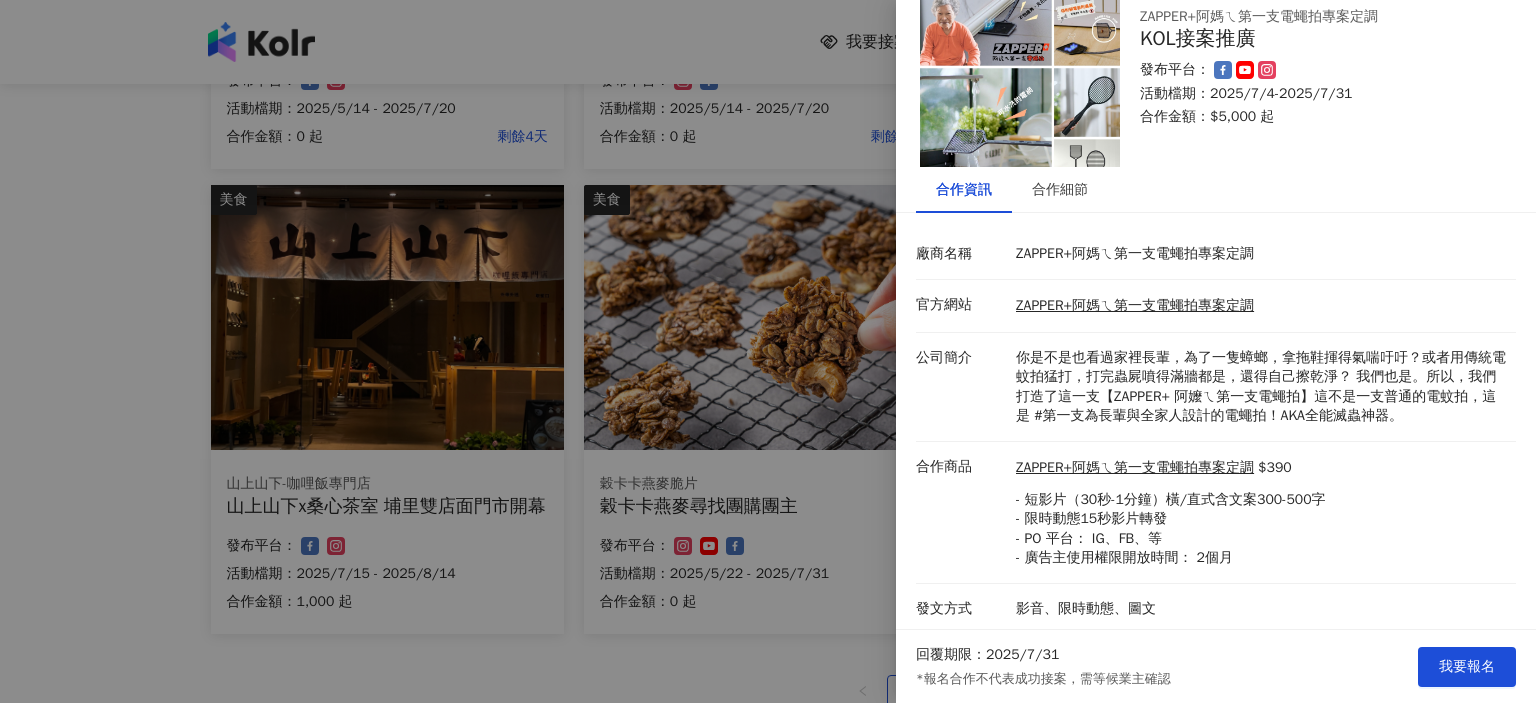 scroll, scrollTop: 60, scrollLeft: 0, axis: vertical 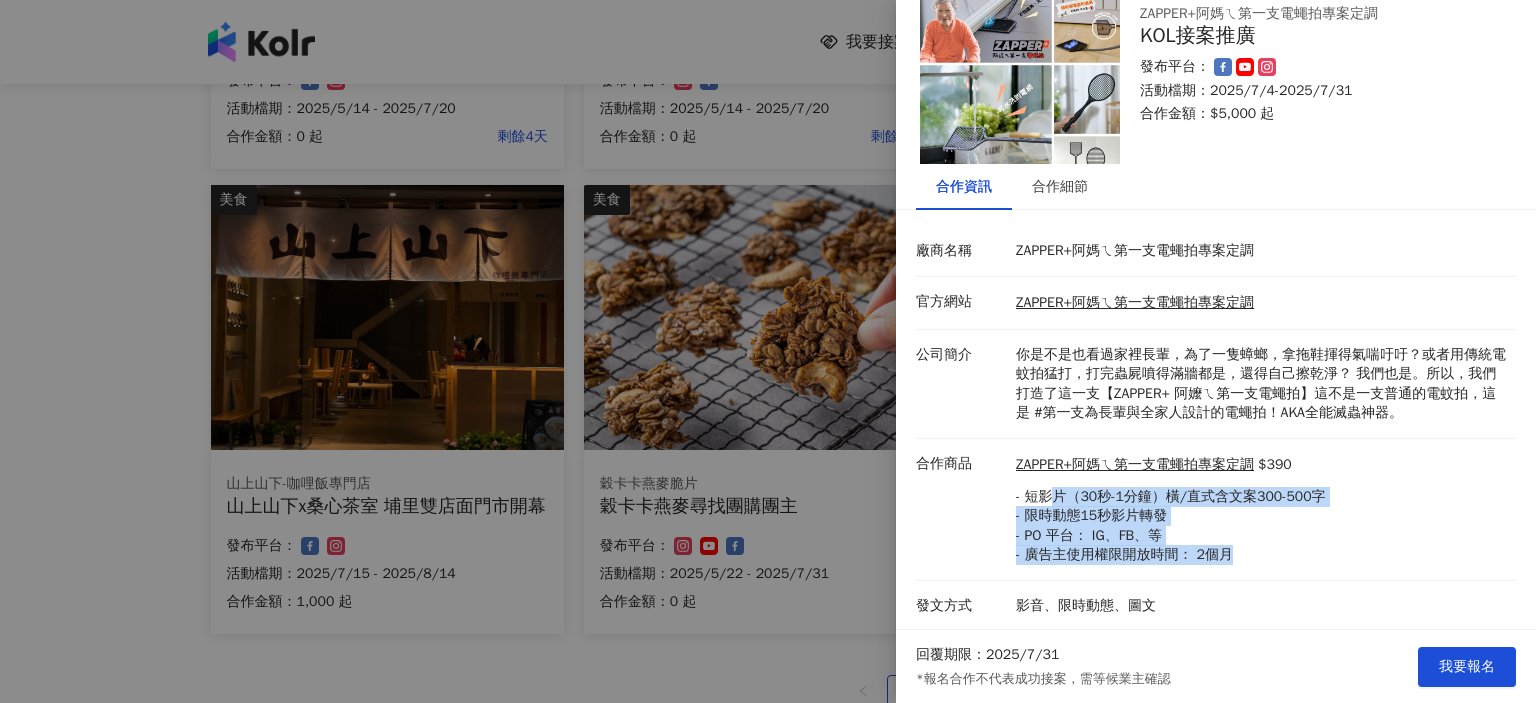 drag, startPoint x: 1043, startPoint y: 504, endPoint x: 1270, endPoint y: 563, distance: 234.54211 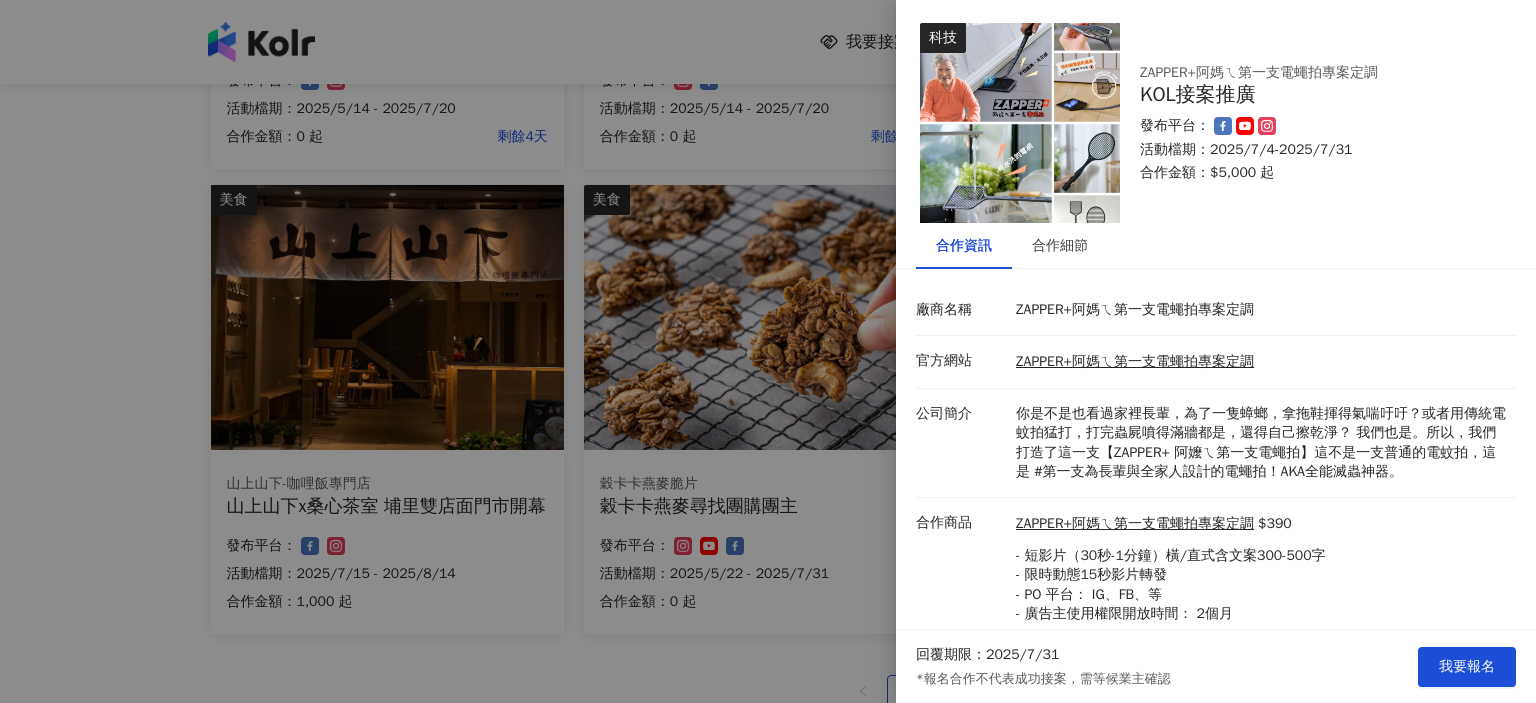 scroll, scrollTop: 0, scrollLeft: 0, axis: both 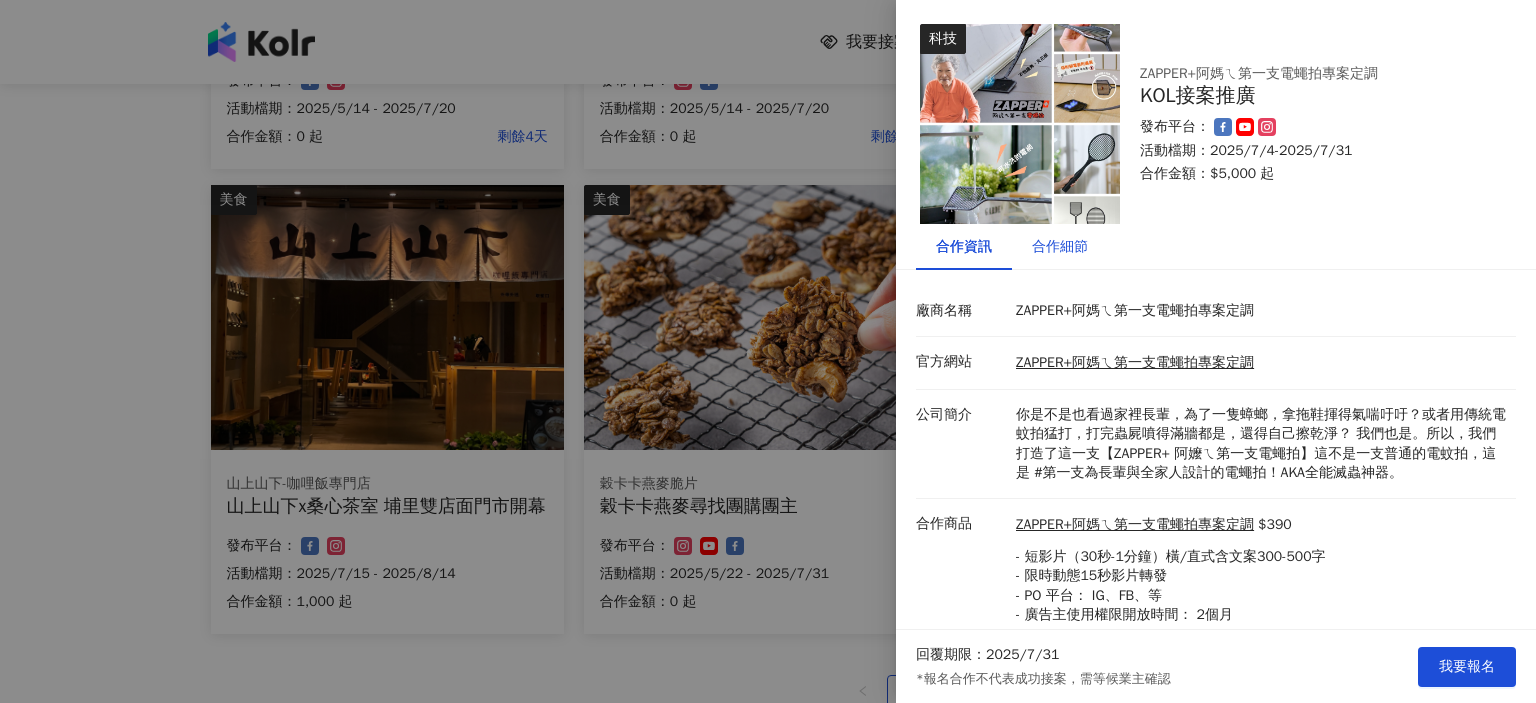 click on "合作細節" at bounding box center (1060, 247) 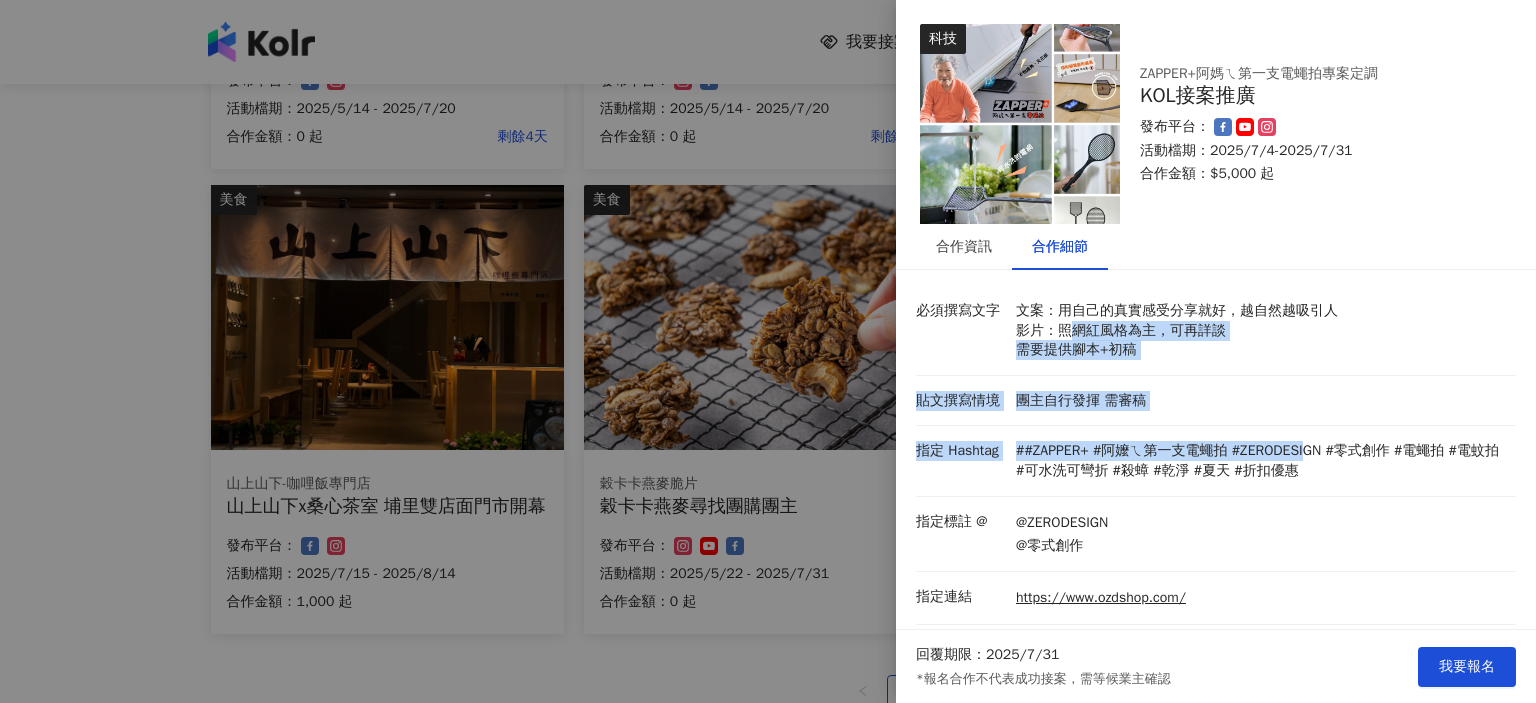 drag, startPoint x: 1137, startPoint y: 341, endPoint x: 1303, endPoint y: 447, distance: 196.95685 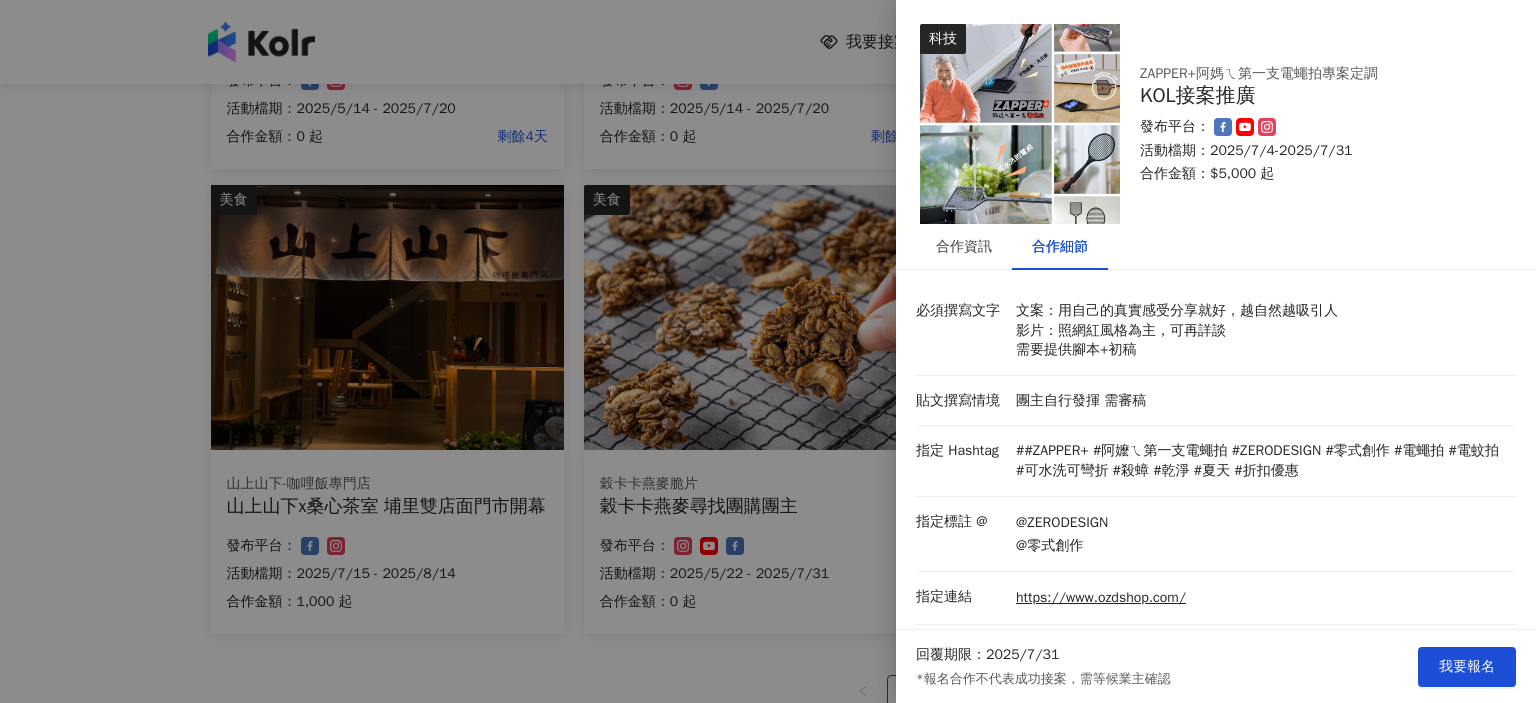 click on "指定 Hashtag ##ZAPPER+ #阿嬤ㄟ第一支電蠅拍 #ZERODESIGN #零式創作 #電蠅拍 #電蚊拍 #可水洗可彎折 #殺蟑 #乾淨 #夏天 #折扣優惠" at bounding box center (1216, 461) 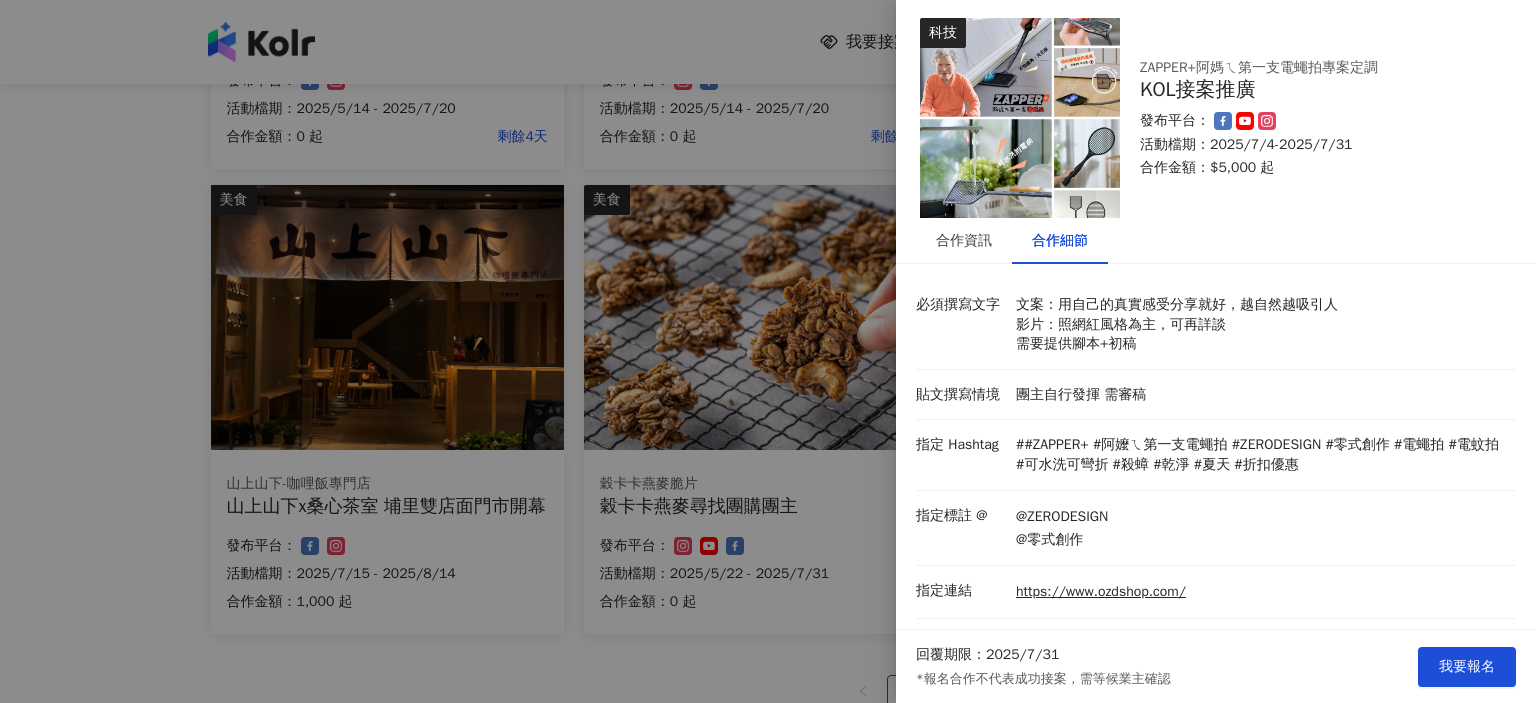 scroll, scrollTop: 0, scrollLeft: 0, axis: both 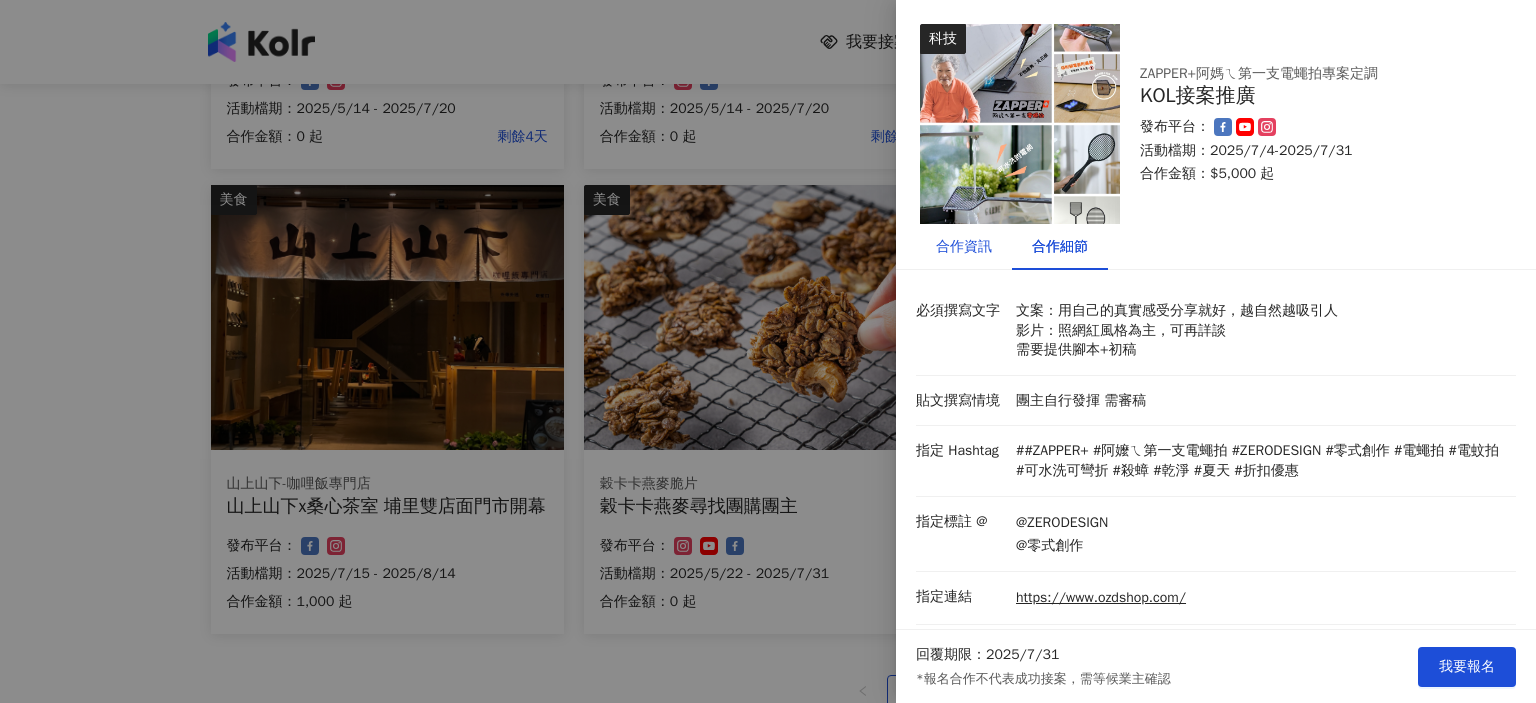 click on "合作資訊" at bounding box center (964, 247) 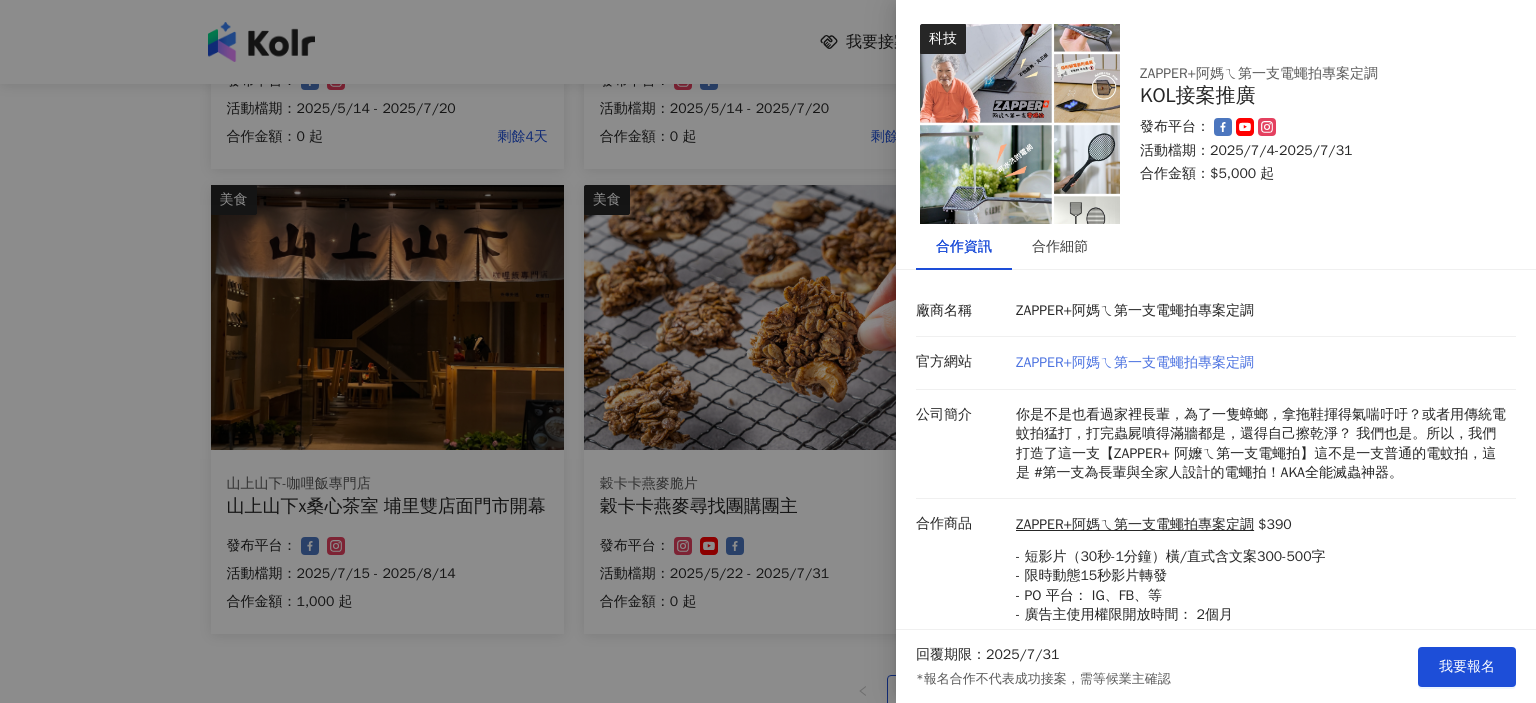 click on "ZAPPER+阿媽ㄟ第一支電蠅拍專案定調" at bounding box center [1135, 362] 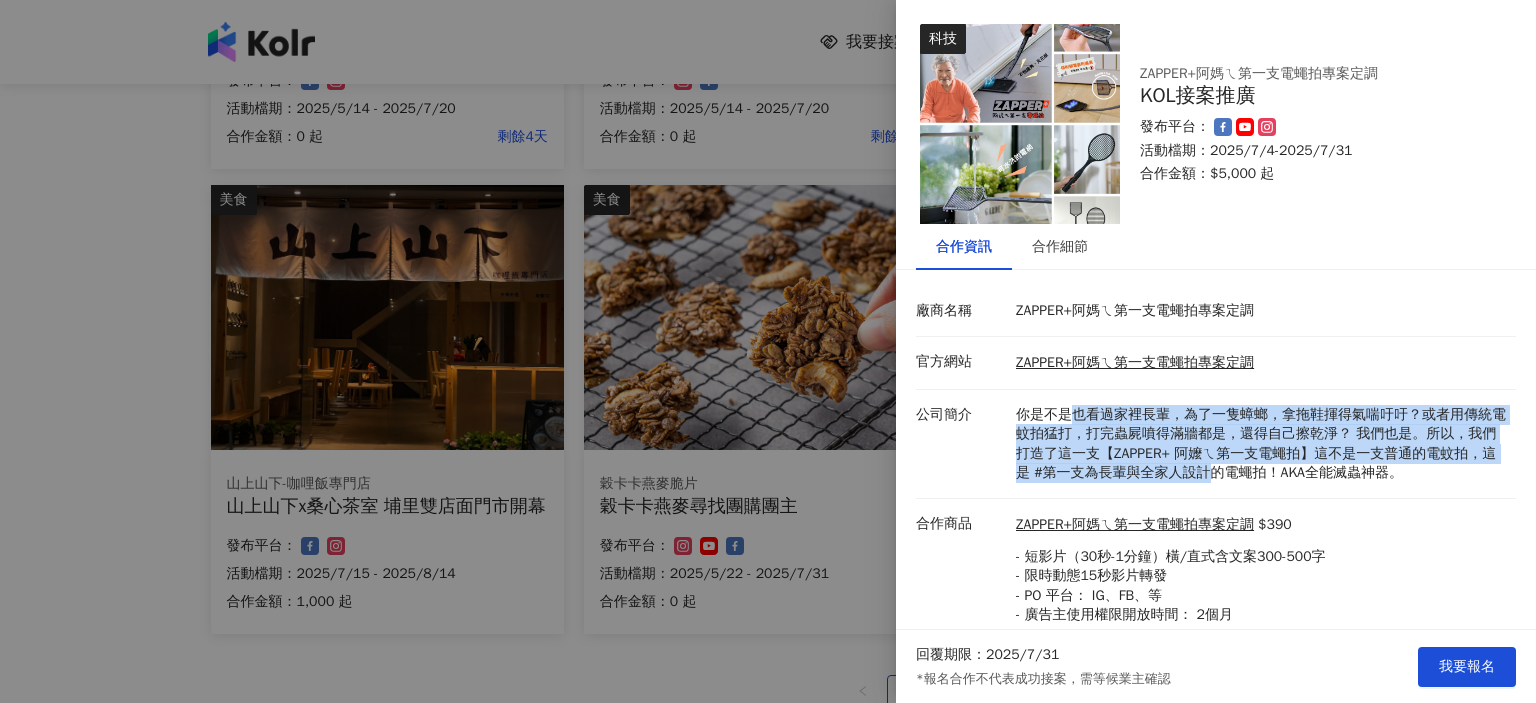 drag, startPoint x: 1074, startPoint y: 423, endPoint x: 1250, endPoint y: 483, distance: 185.94623 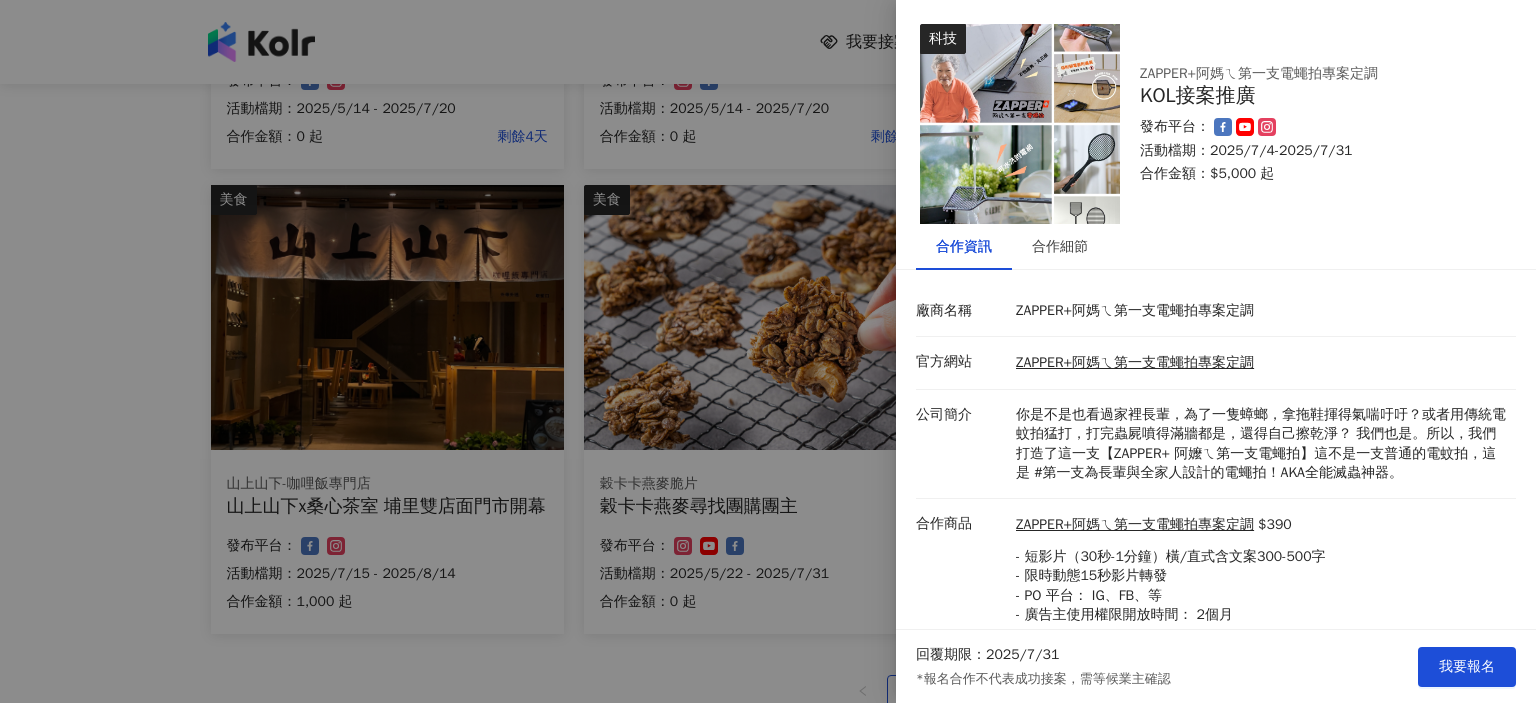 click on "公司簡介 你是不是也看過家裡長輩，為了一隻蟑螂，拿拖鞋揮得氣喘吁吁？或者用傳統電蚊拍猛打，打完蟲屍噴得滿牆都是，還得自己擦乾淨？ 我們也是。所以，我們打造了這一支【ZAPPER+ 阿嬤ㄟ第一支電蠅拍】這不是一支普通的電蚊拍，這是 #第一支為長輩與全家人設計的電蠅拍！AKA全能滅蟲神器。" at bounding box center (1216, 444) 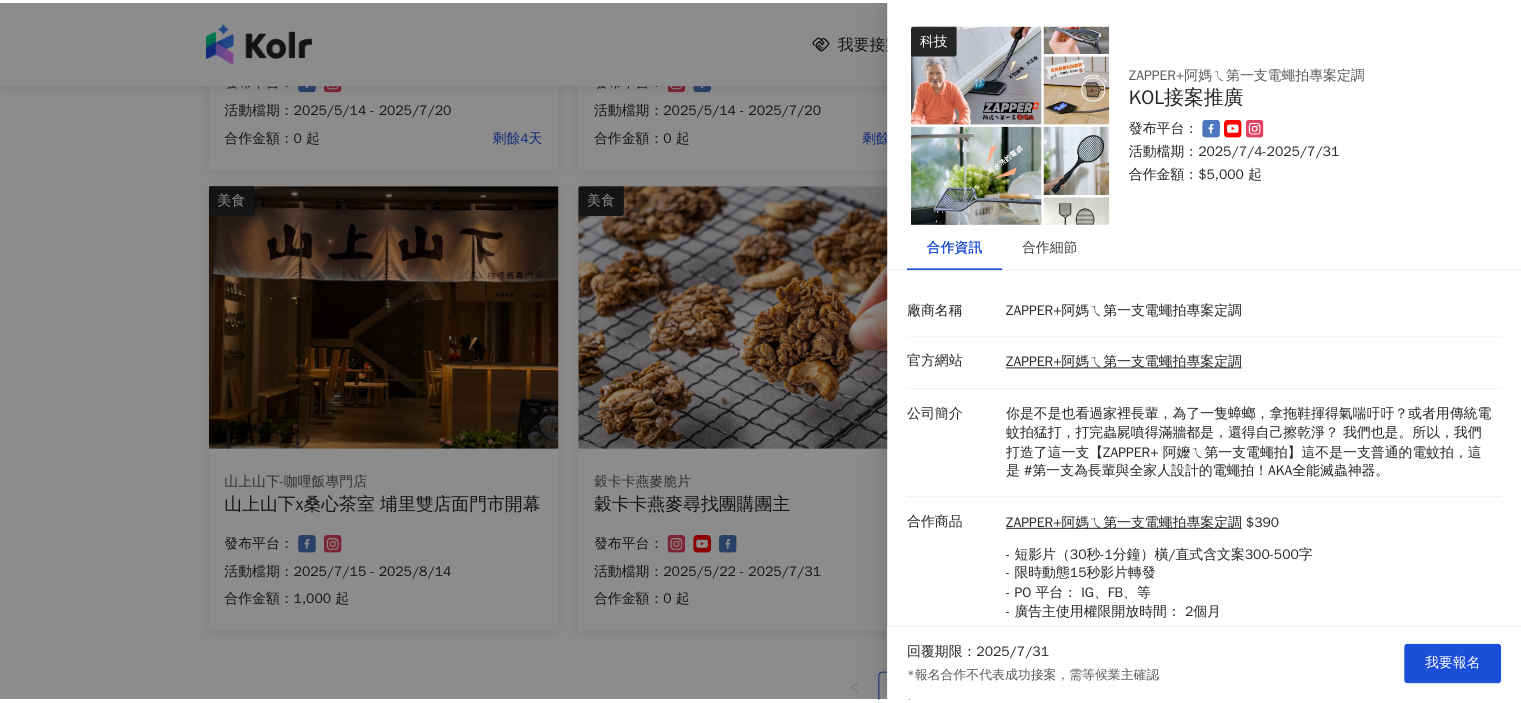 scroll, scrollTop: 0, scrollLeft: 0, axis: both 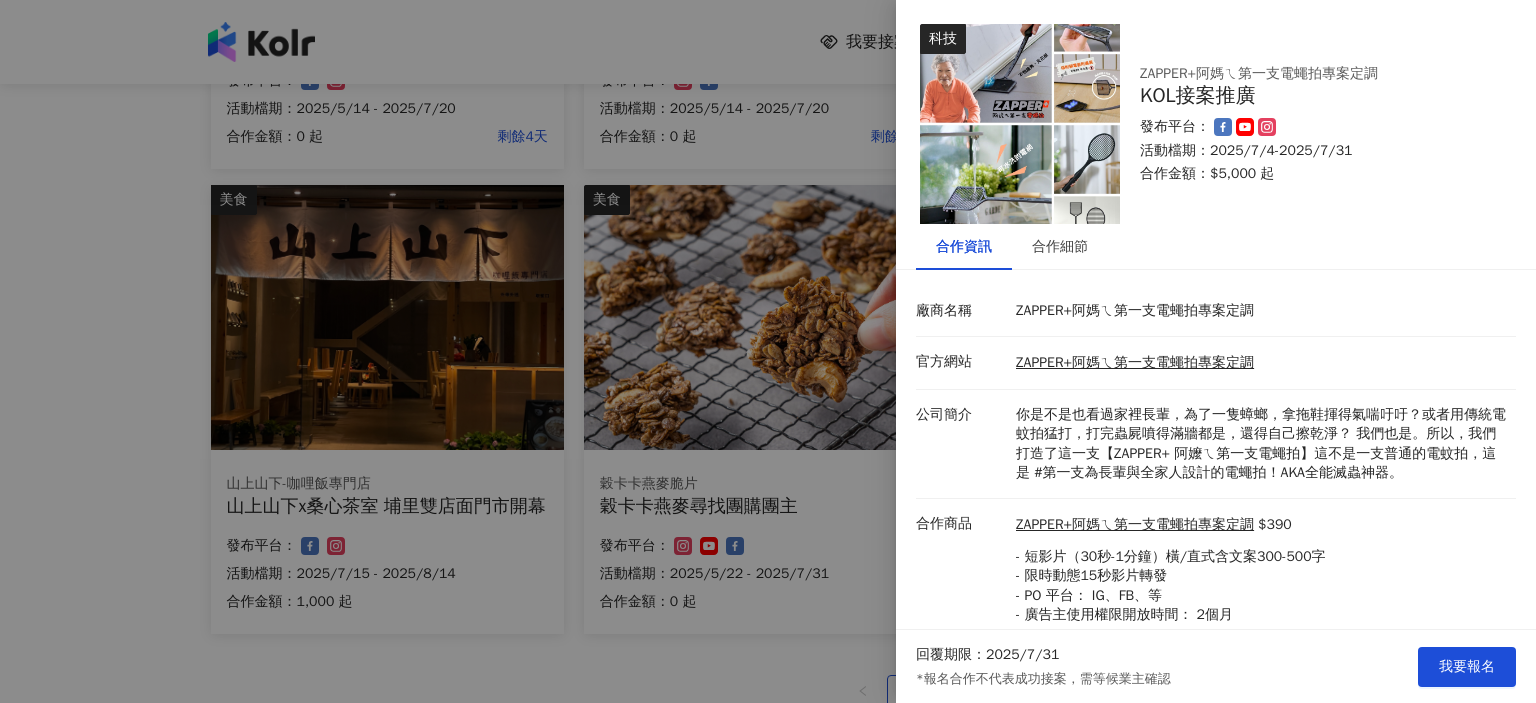 click at bounding box center (1020, 124) 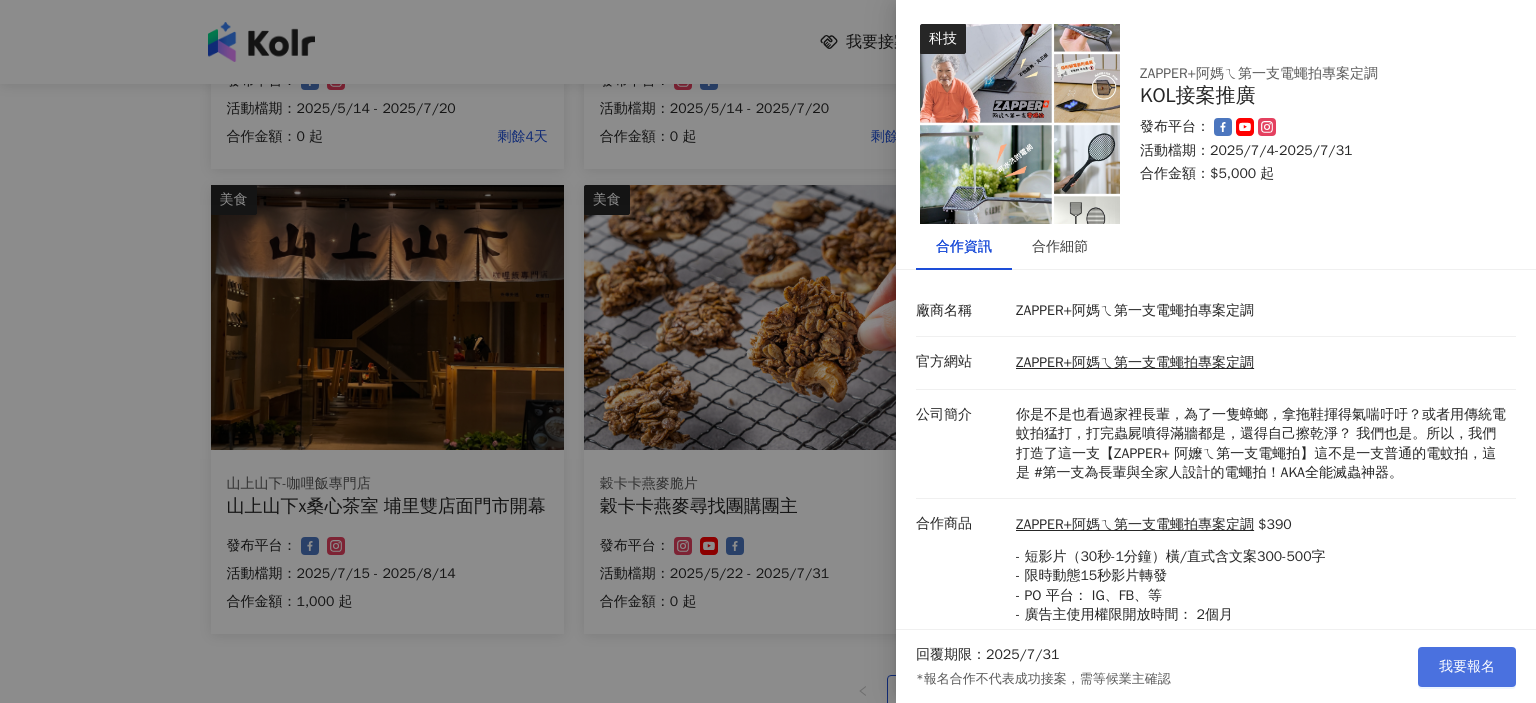 click on "我要報名" at bounding box center [1467, 667] 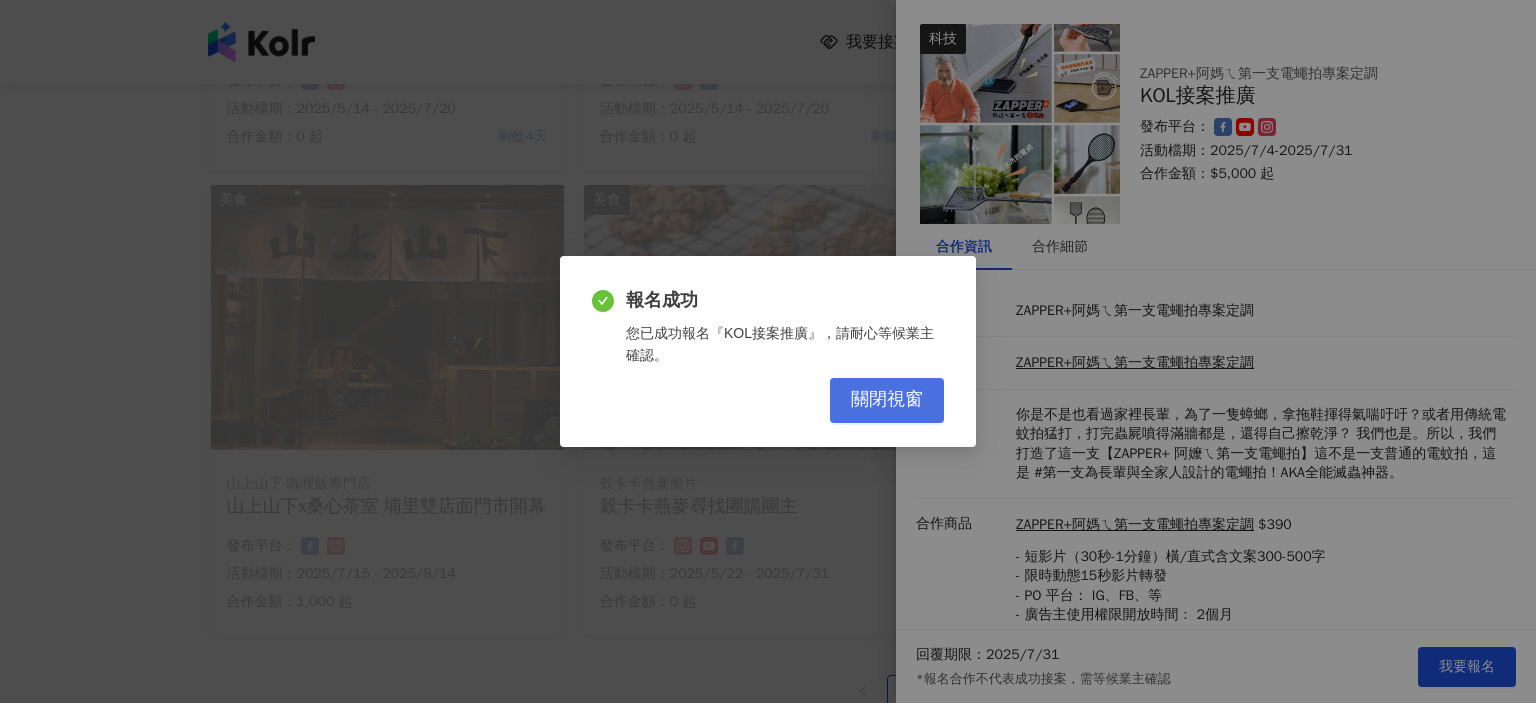 click on "關閉視窗" at bounding box center [887, 400] 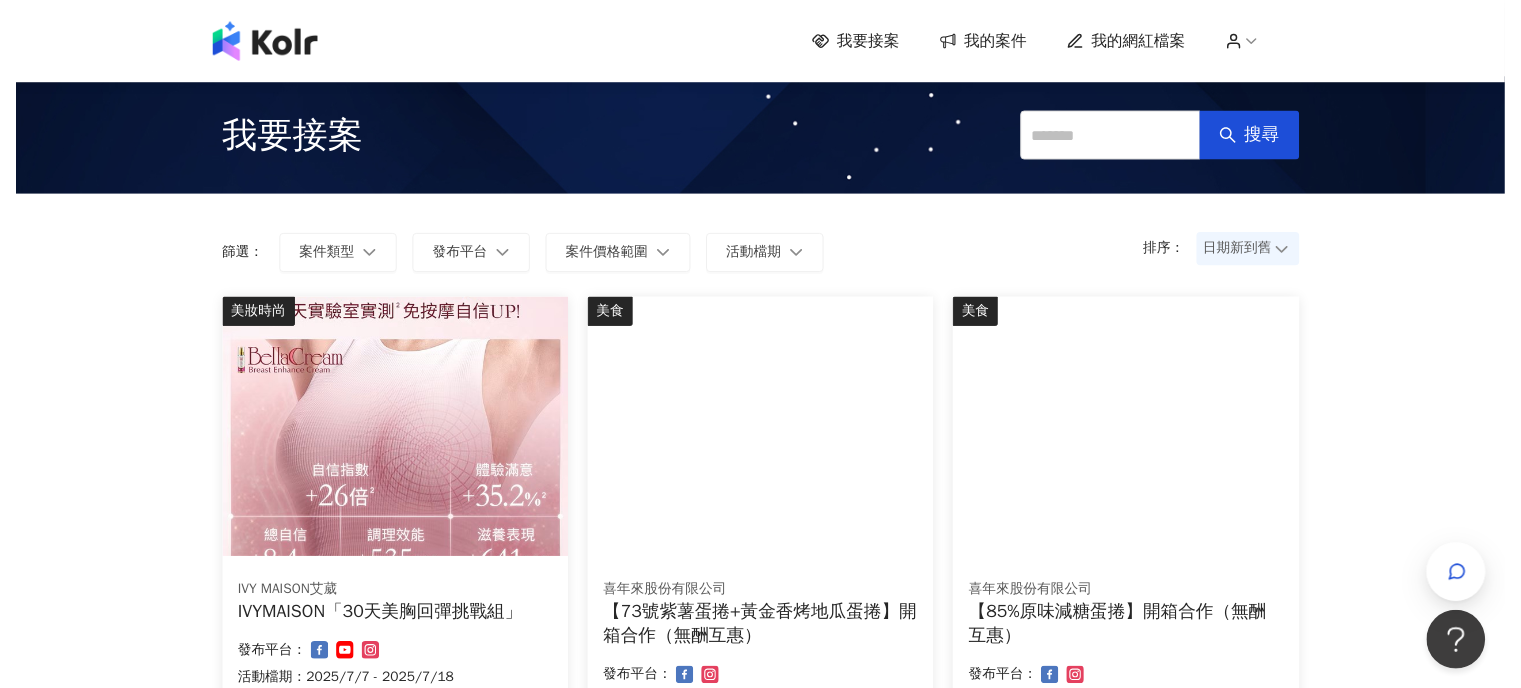 scroll, scrollTop: 0, scrollLeft: 0, axis: both 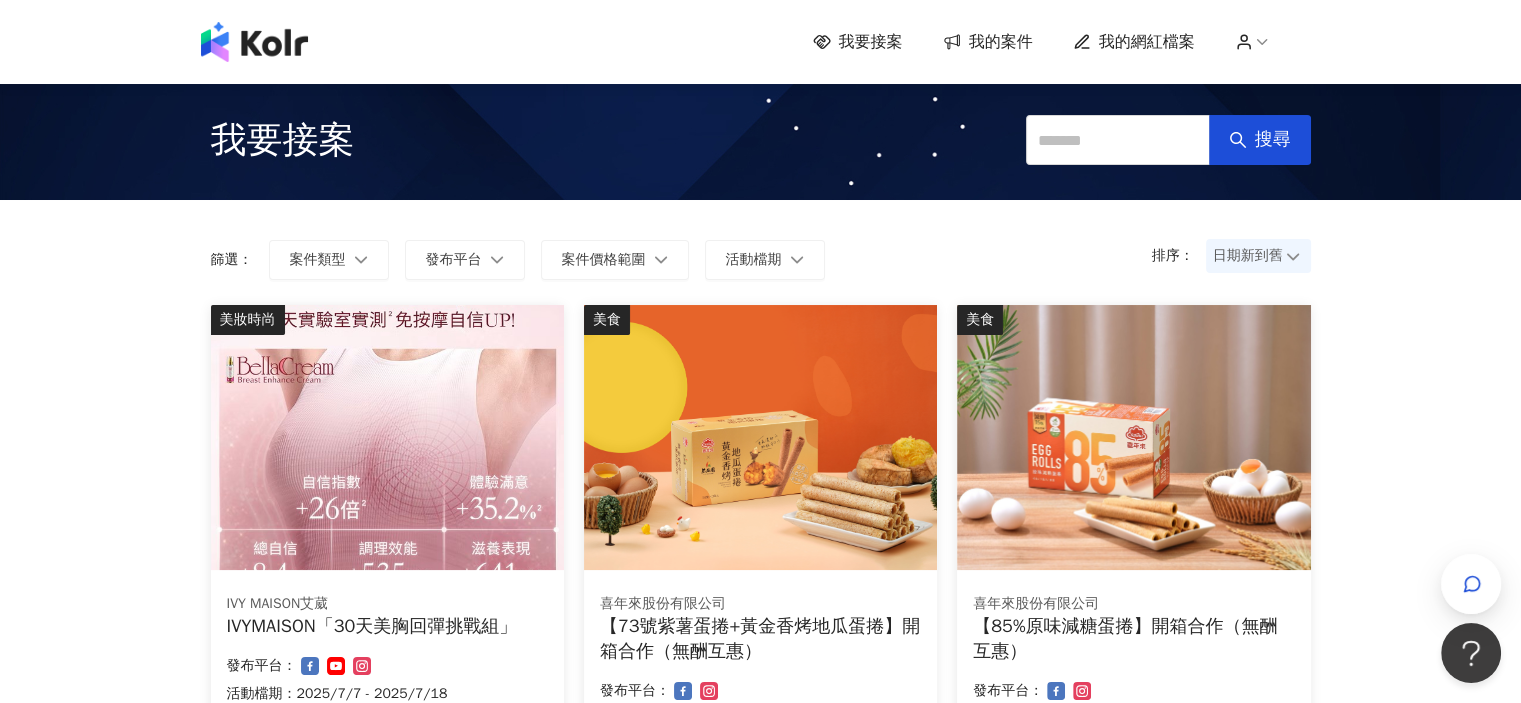 click on "我的網紅檔案" at bounding box center (1147, 42) 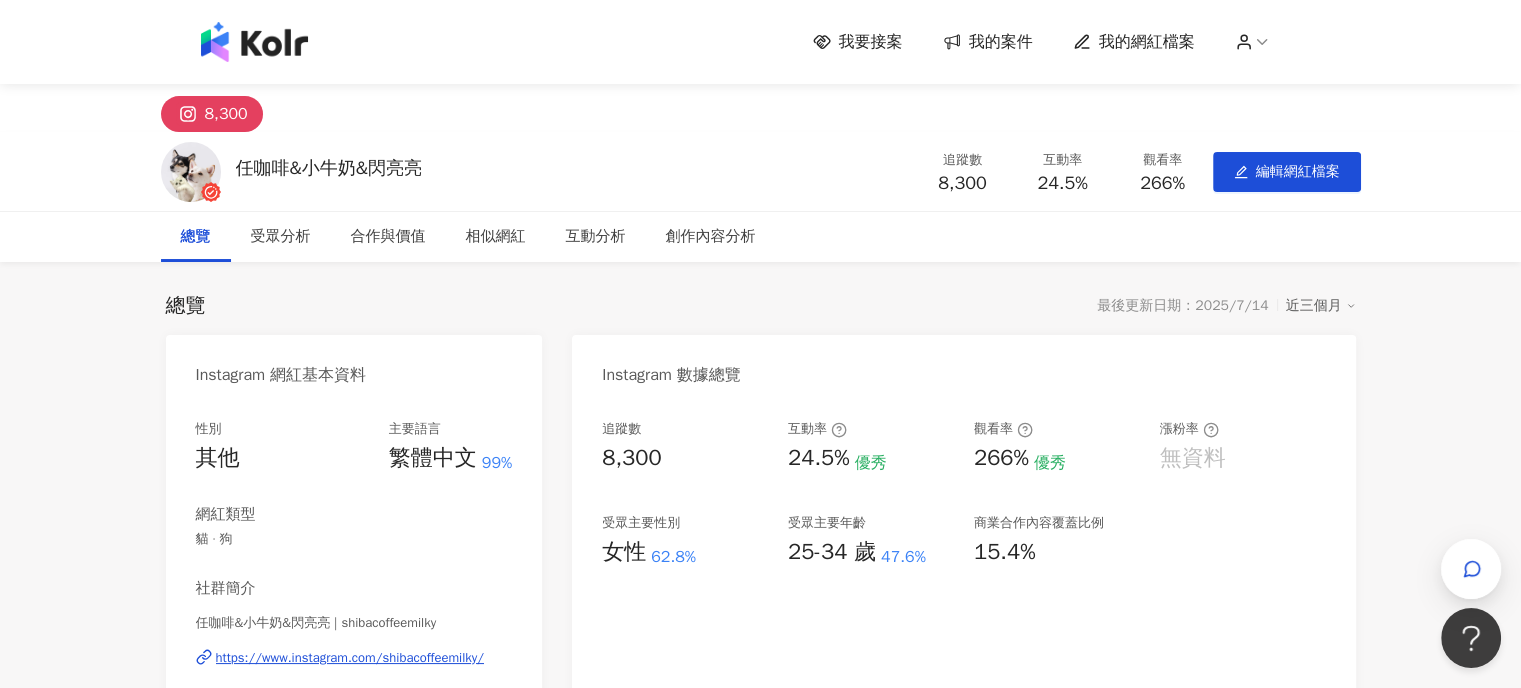 click on "我要接案 我的案件 我的網紅檔案" at bounding box center [1062, 42] 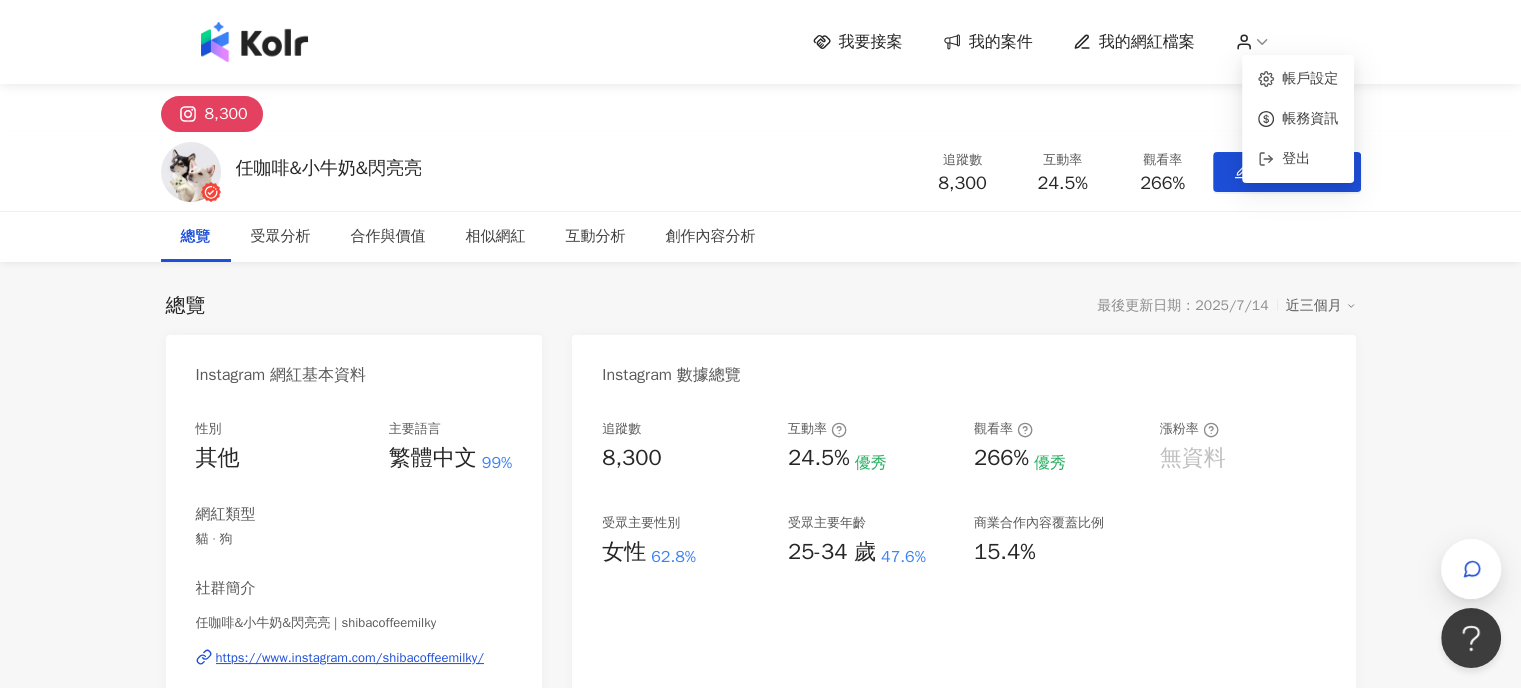 click 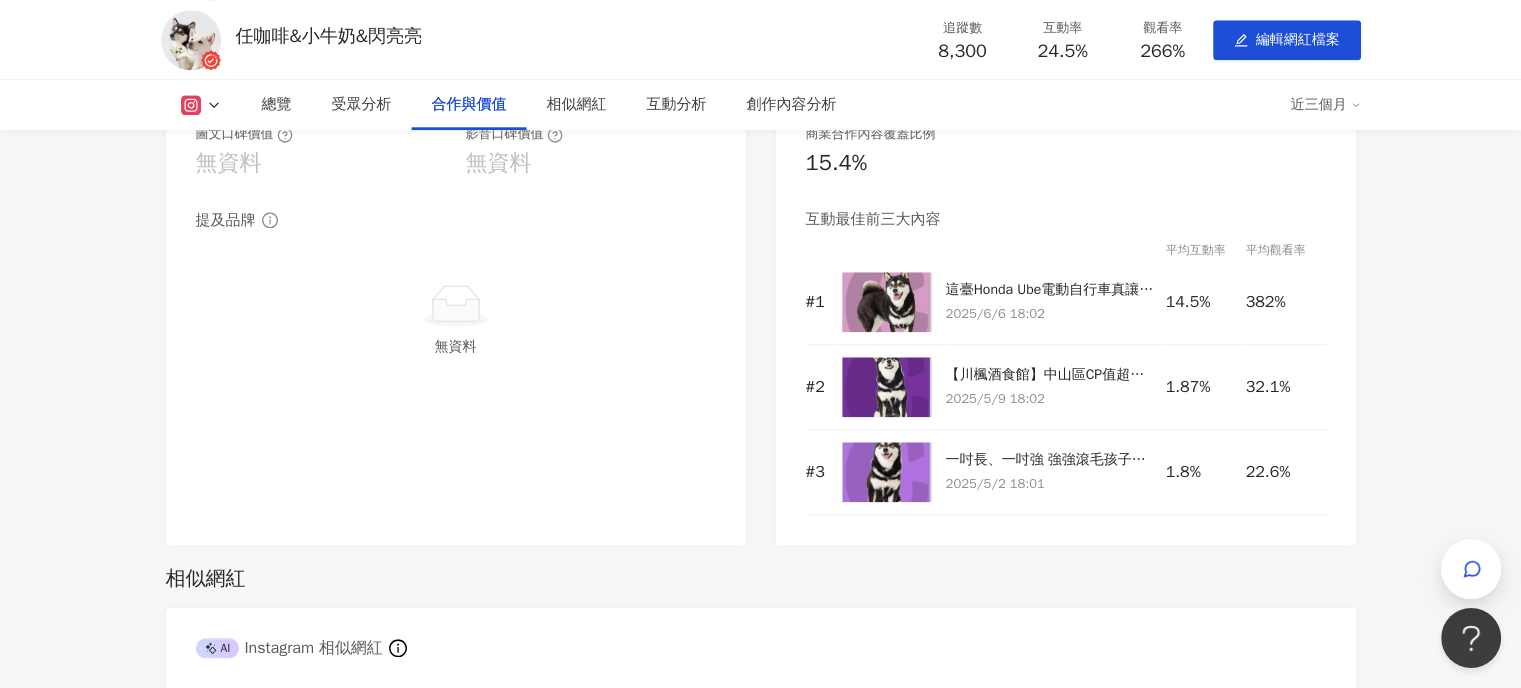 scroll, scrollTop: 2000, scrollLeft: 0, axis: vertical 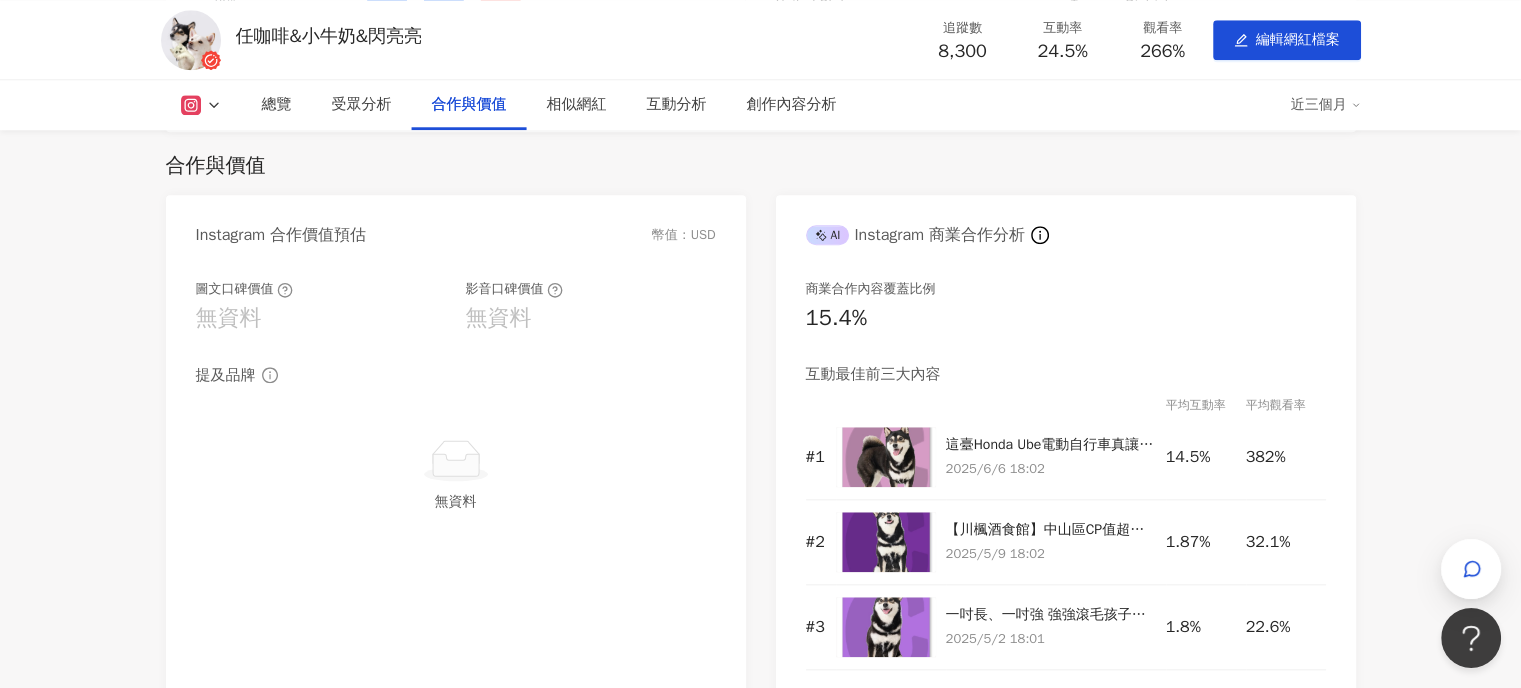 click on "近三個月" at bounding box center [1326, 105] 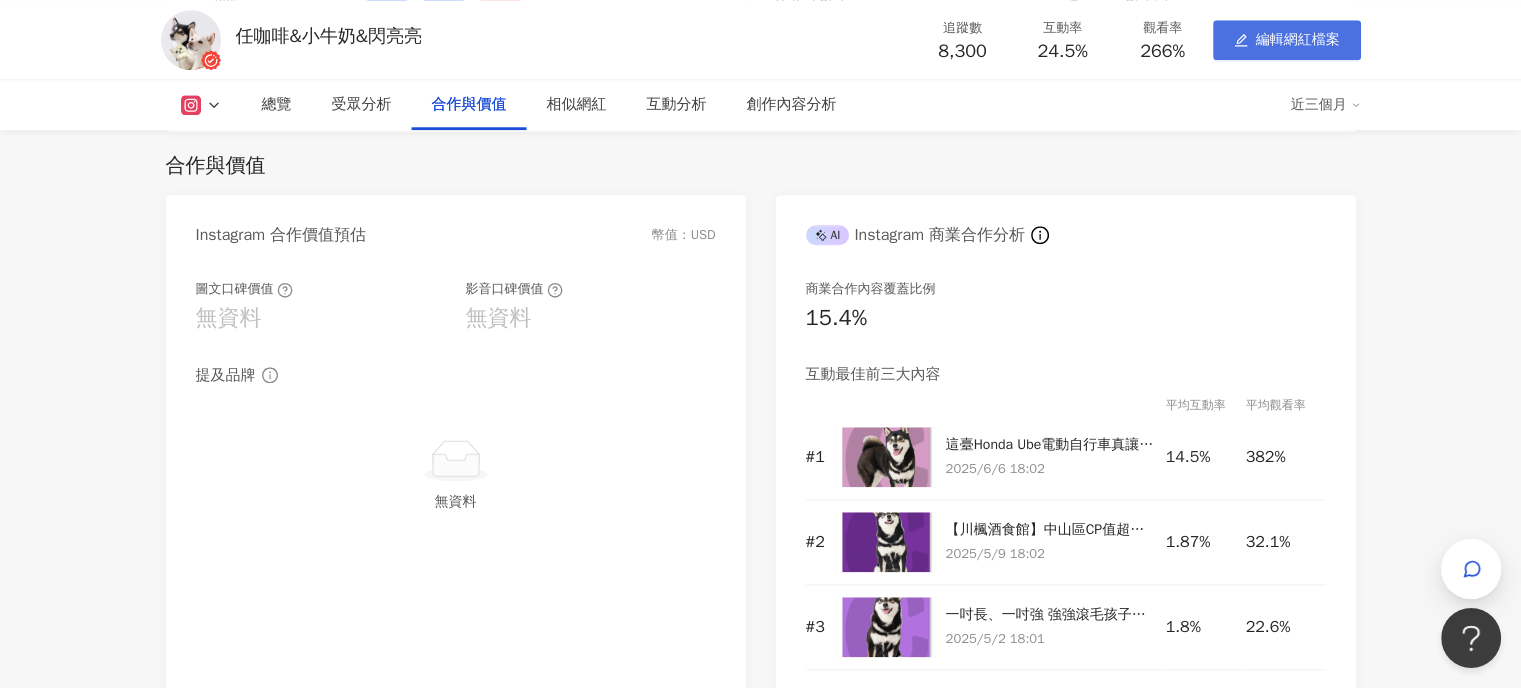 click on "編輯網紅檔案" at bounding box center [1298, 40] 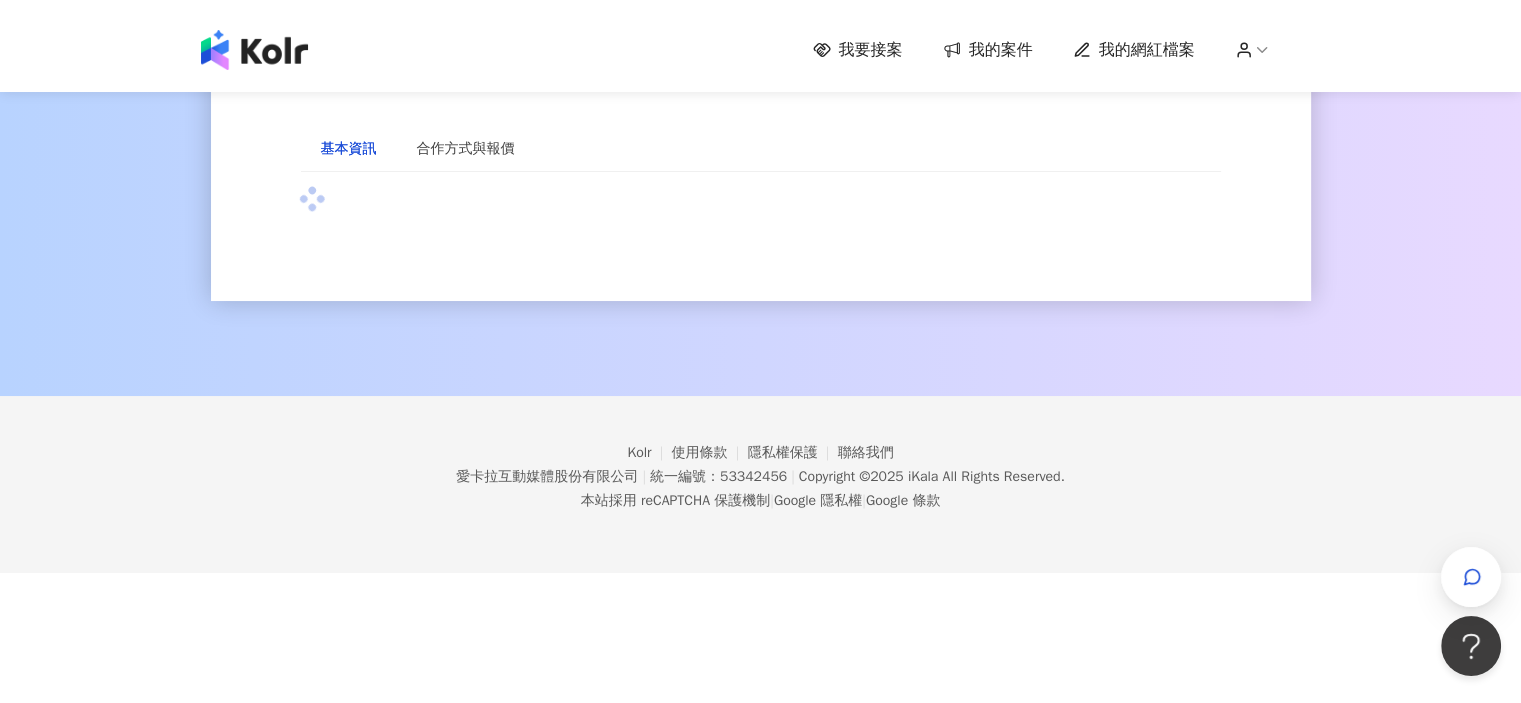 scroll, scrollTop: 0, scrollLeft: 0, axis: both 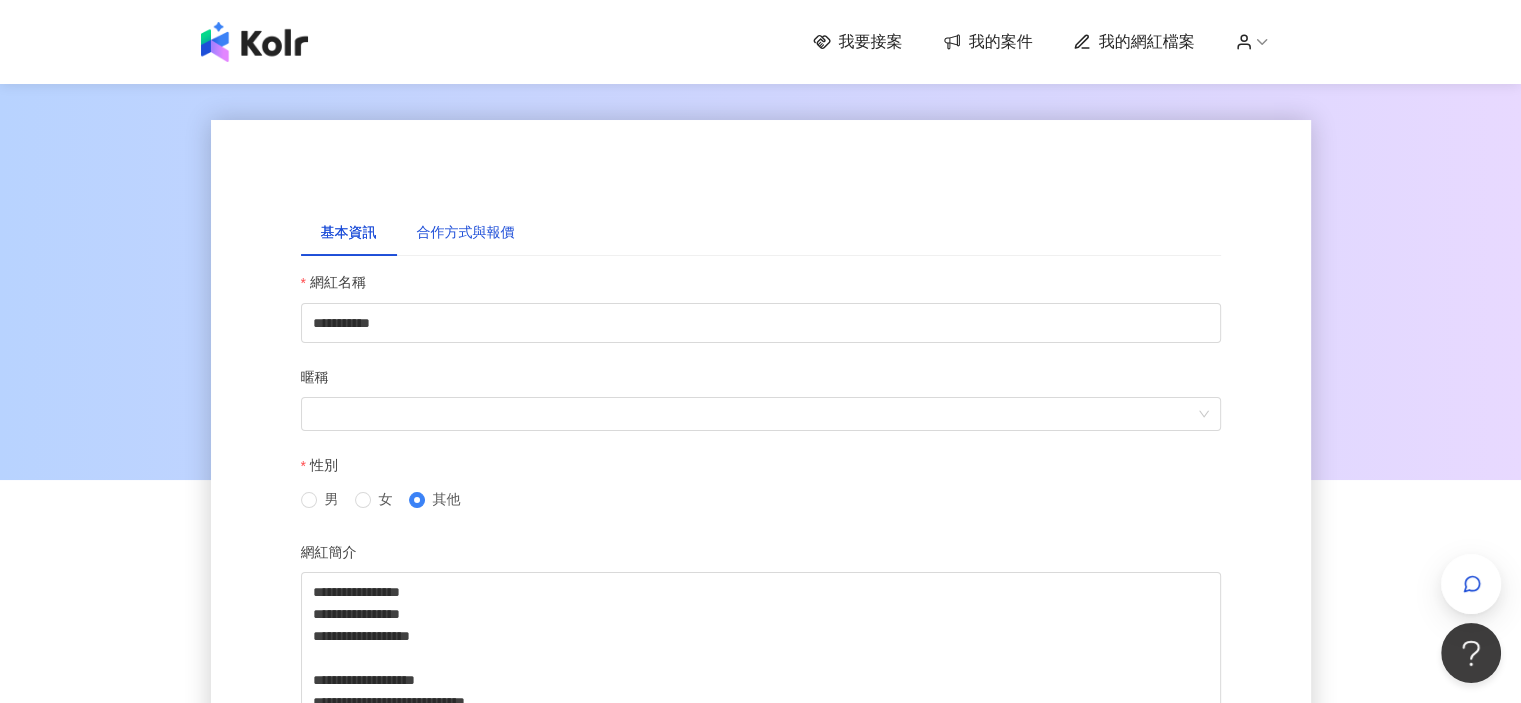 click on "合作方式與報價" at bounding box center [466, 233] 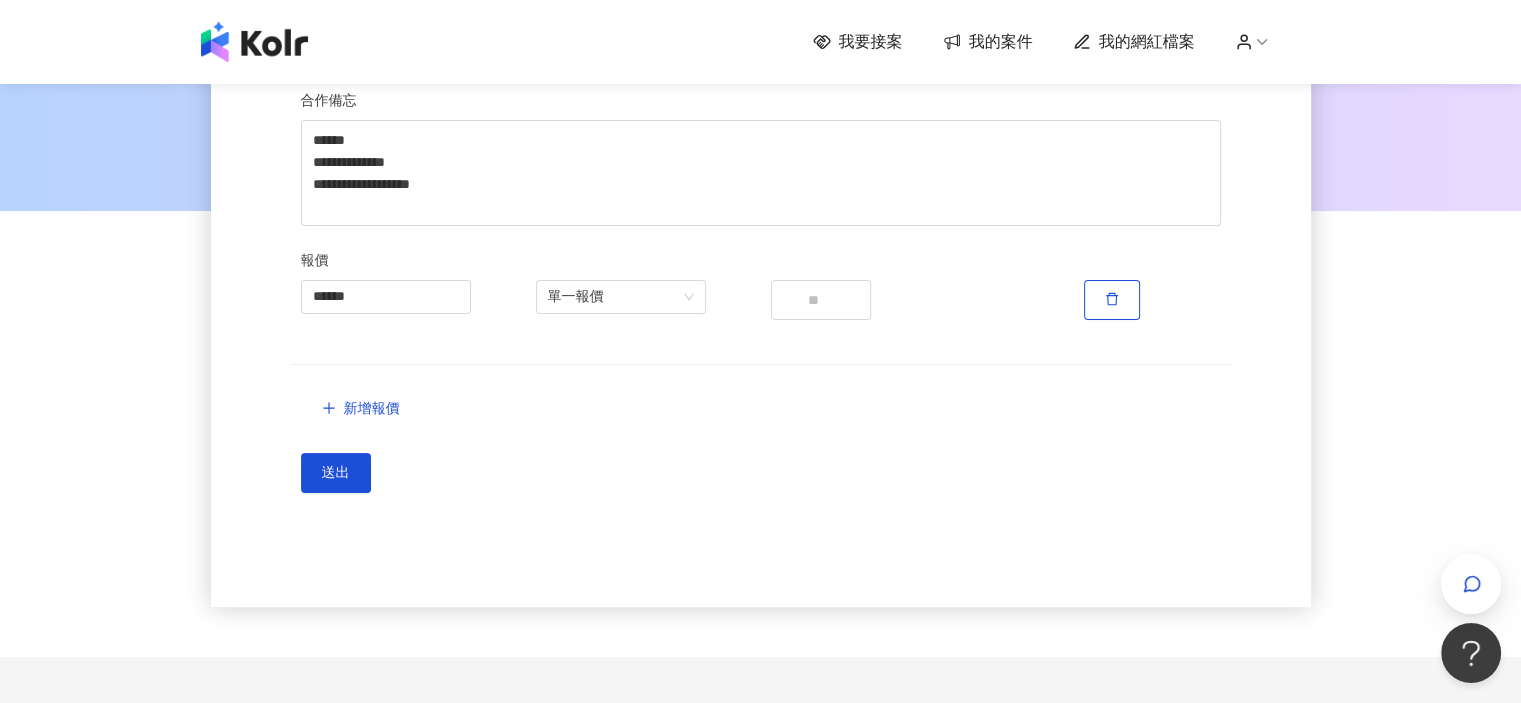 scroll, scrollTop: 300, scrollLeft: 0, axis: vertical 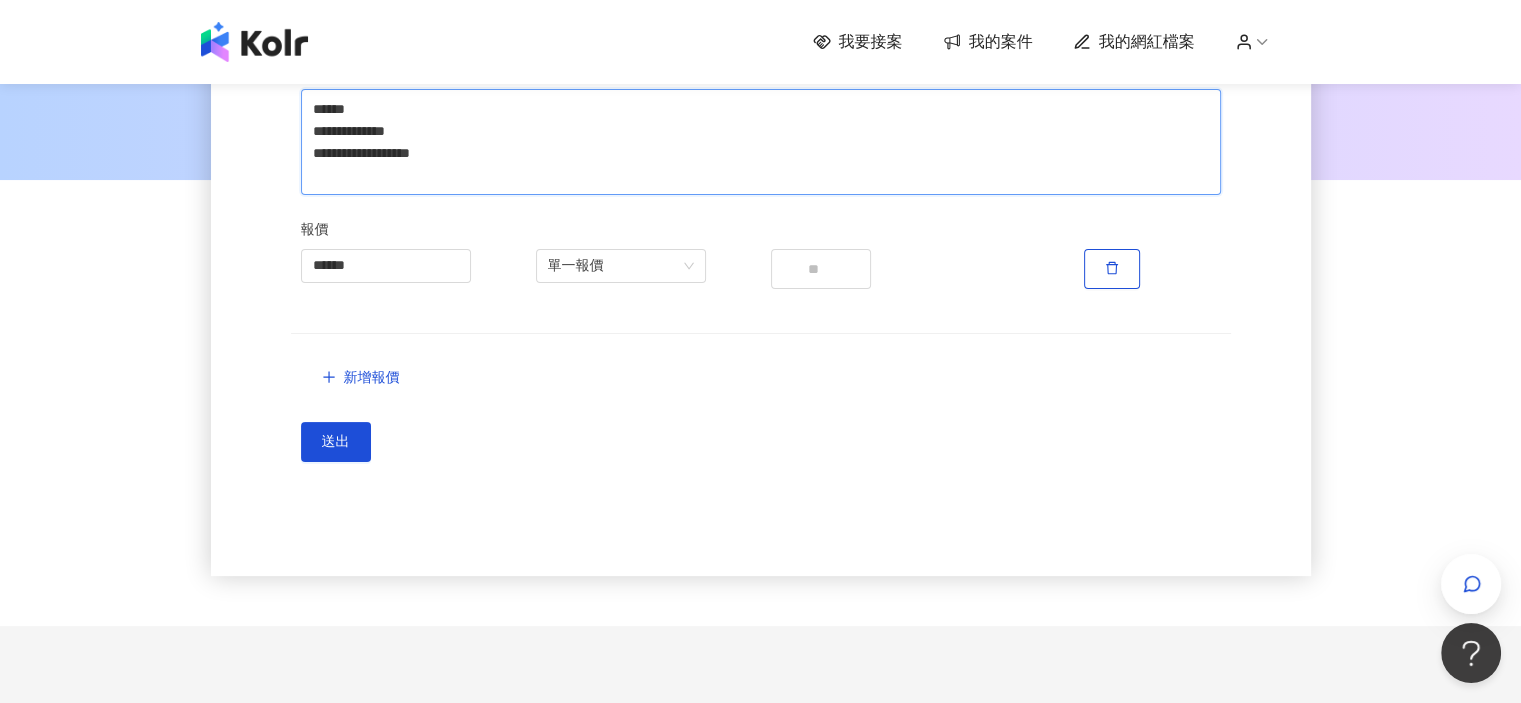 click on "**********" at bounding box center [761, 142] 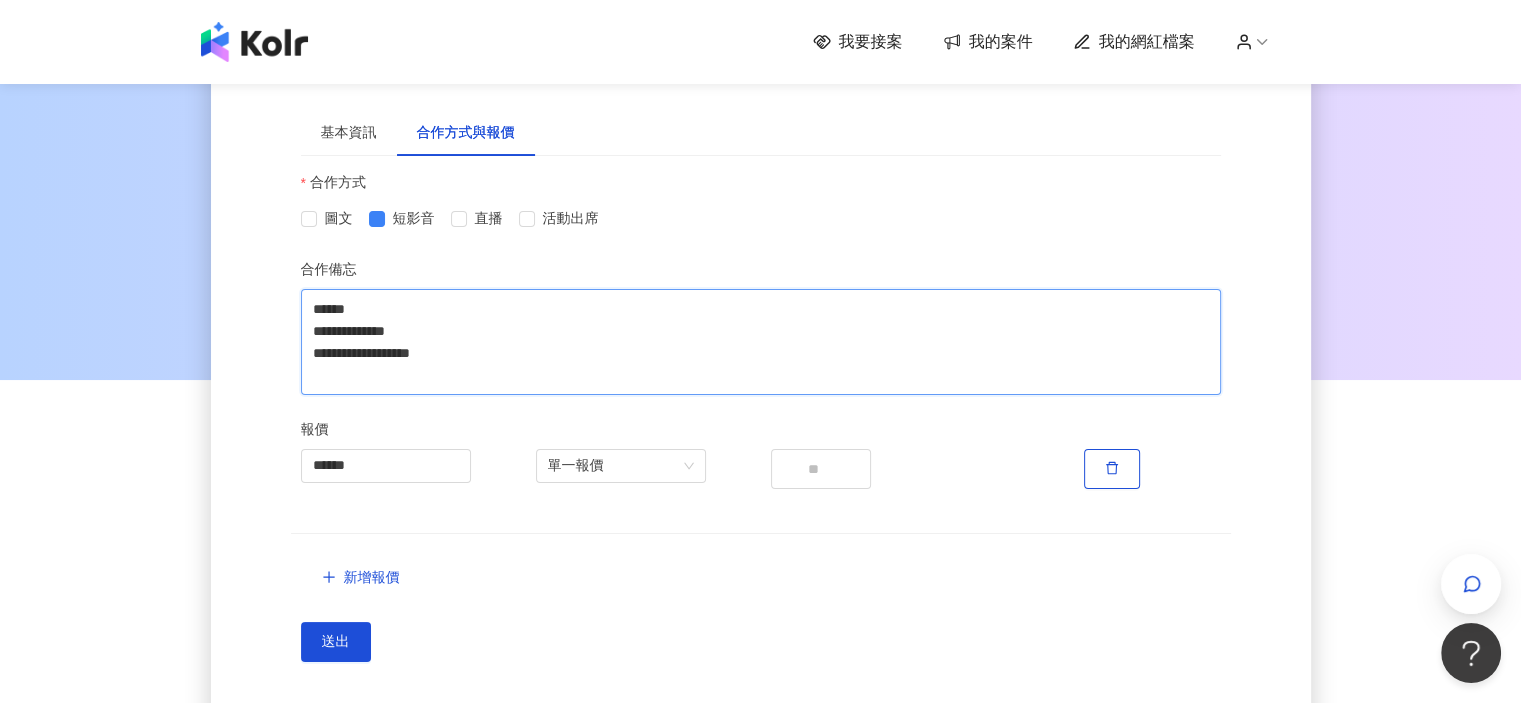 scroll, scrollTop: 100, scrollLeft: 0, axis: vertical 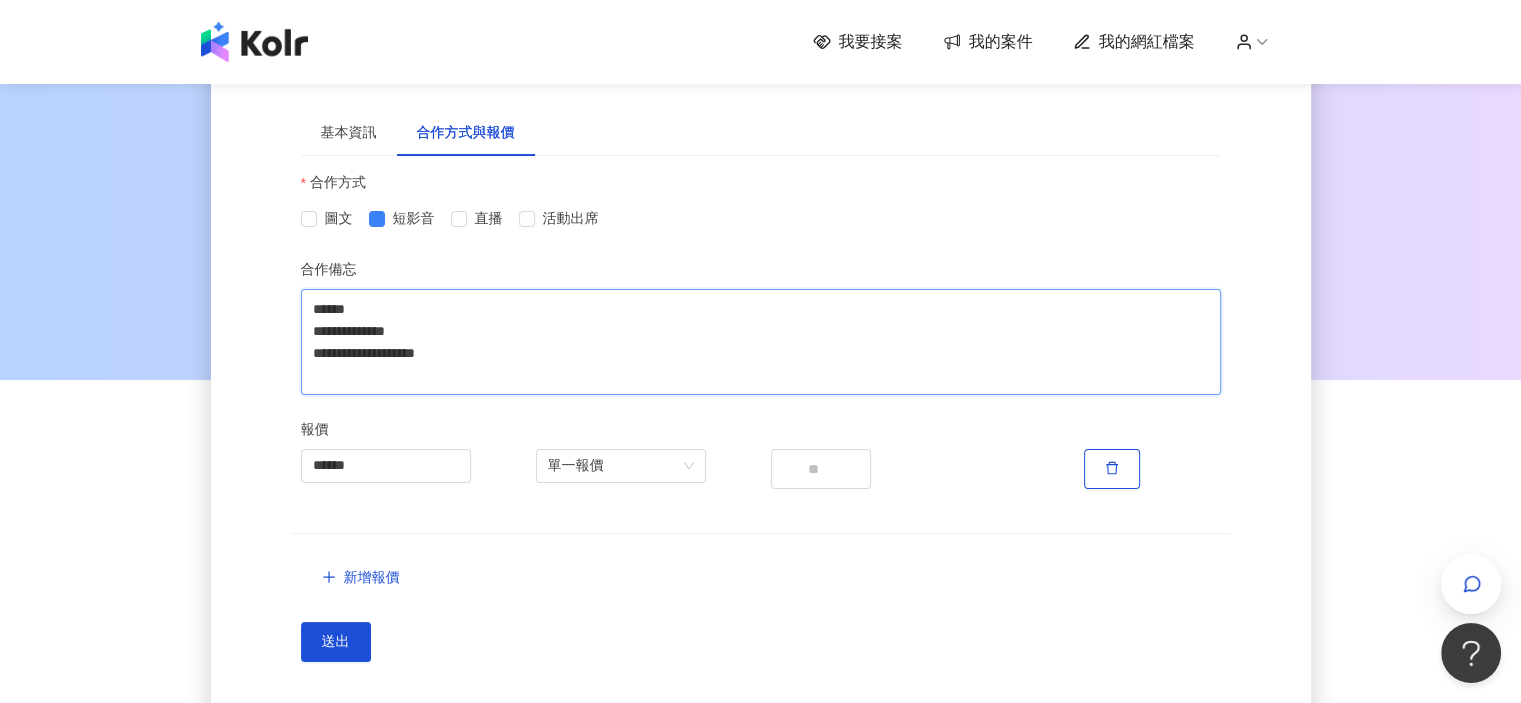 type 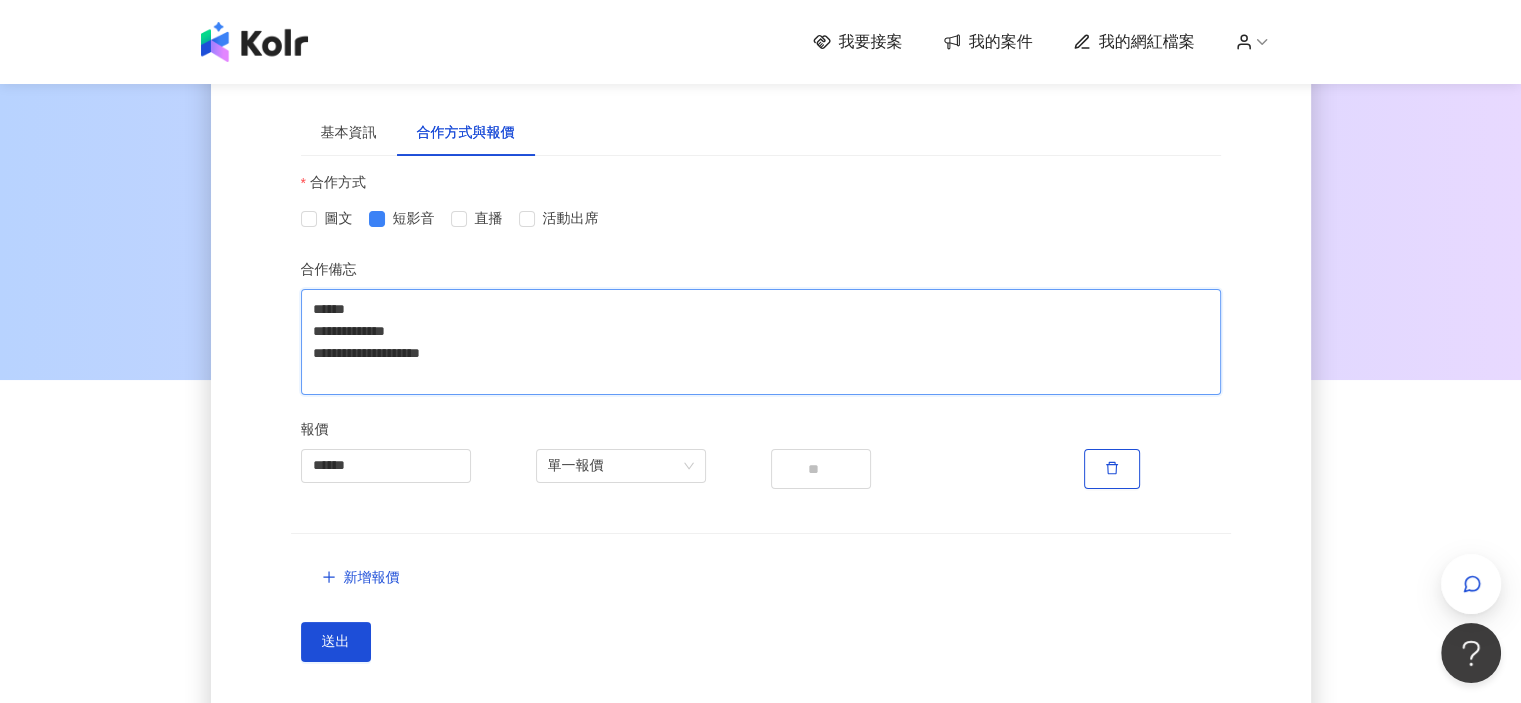 type 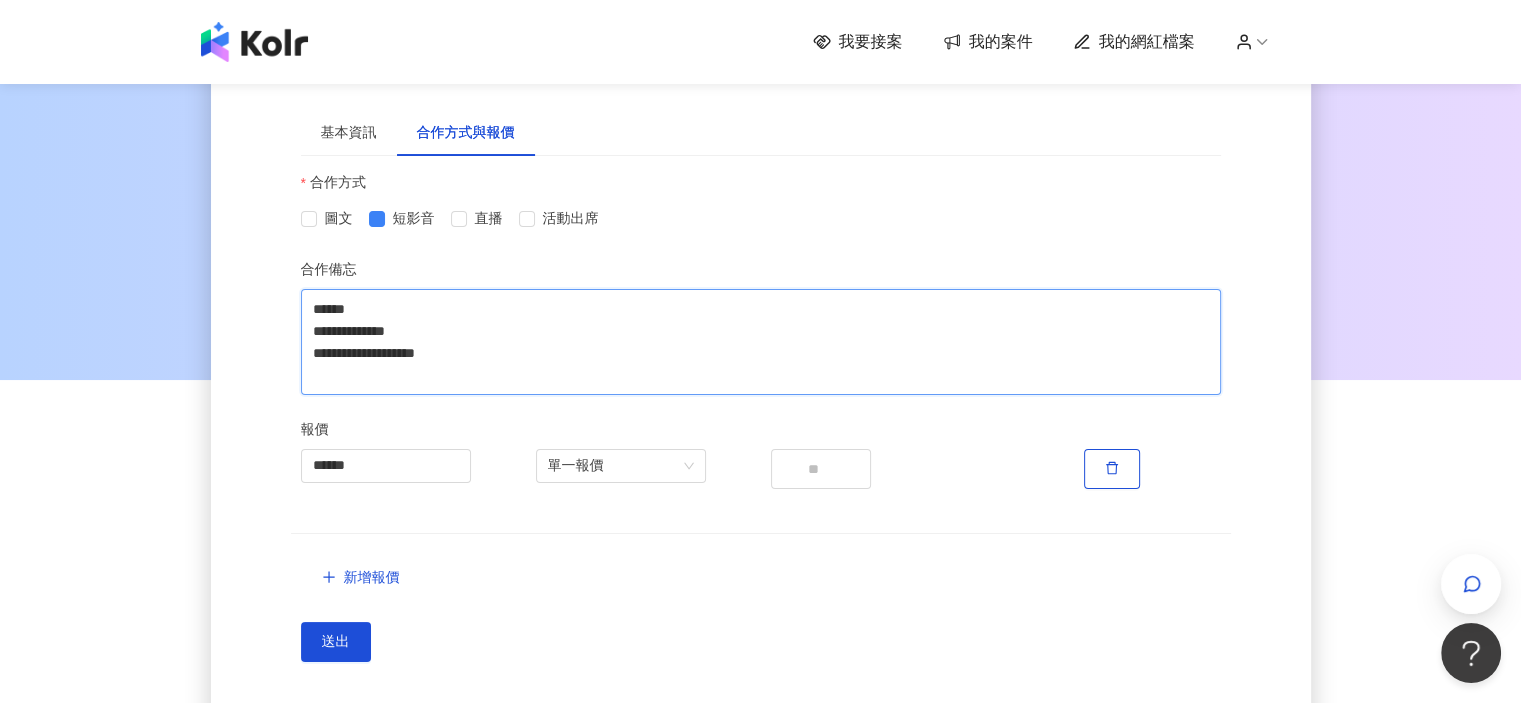 type 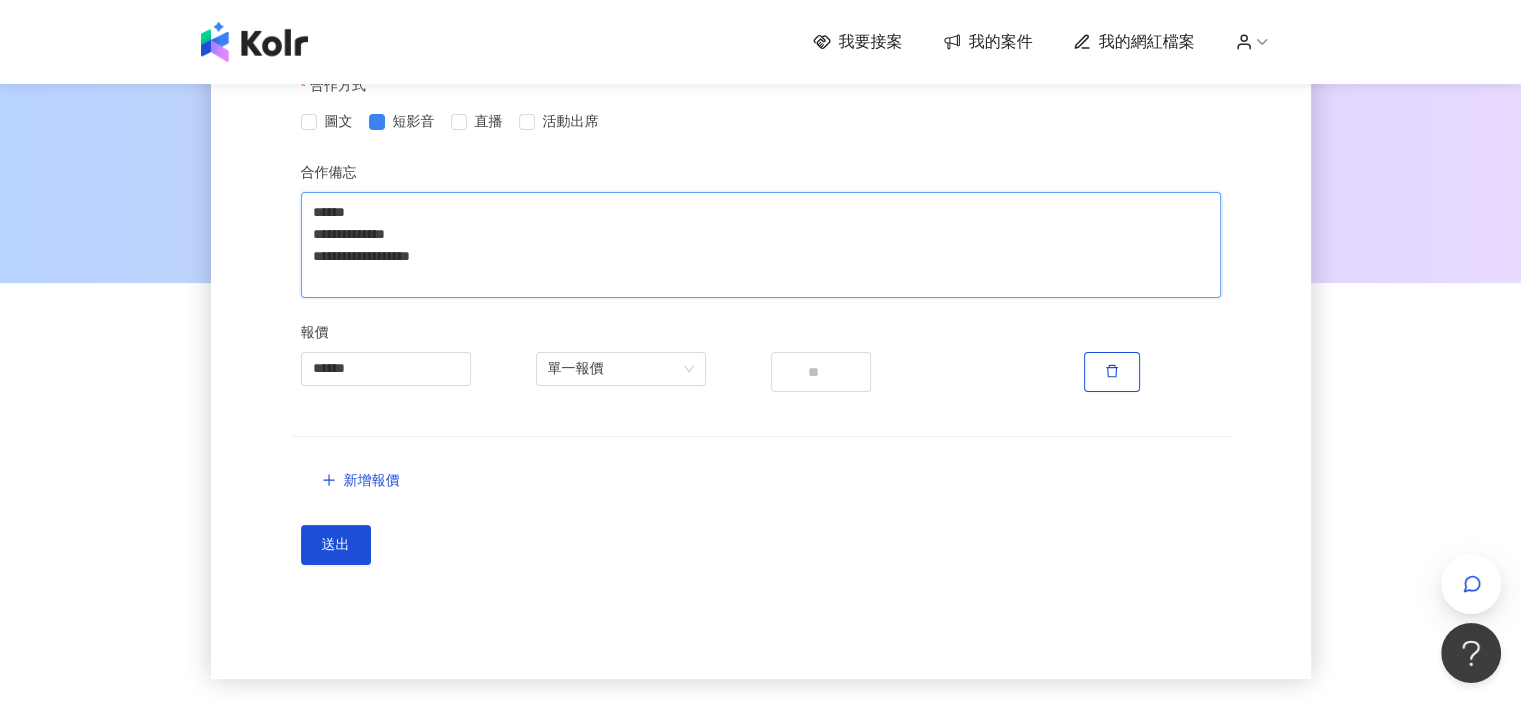 scroll, scrollTop: 200, scrollLeft: 0, axis: vertical 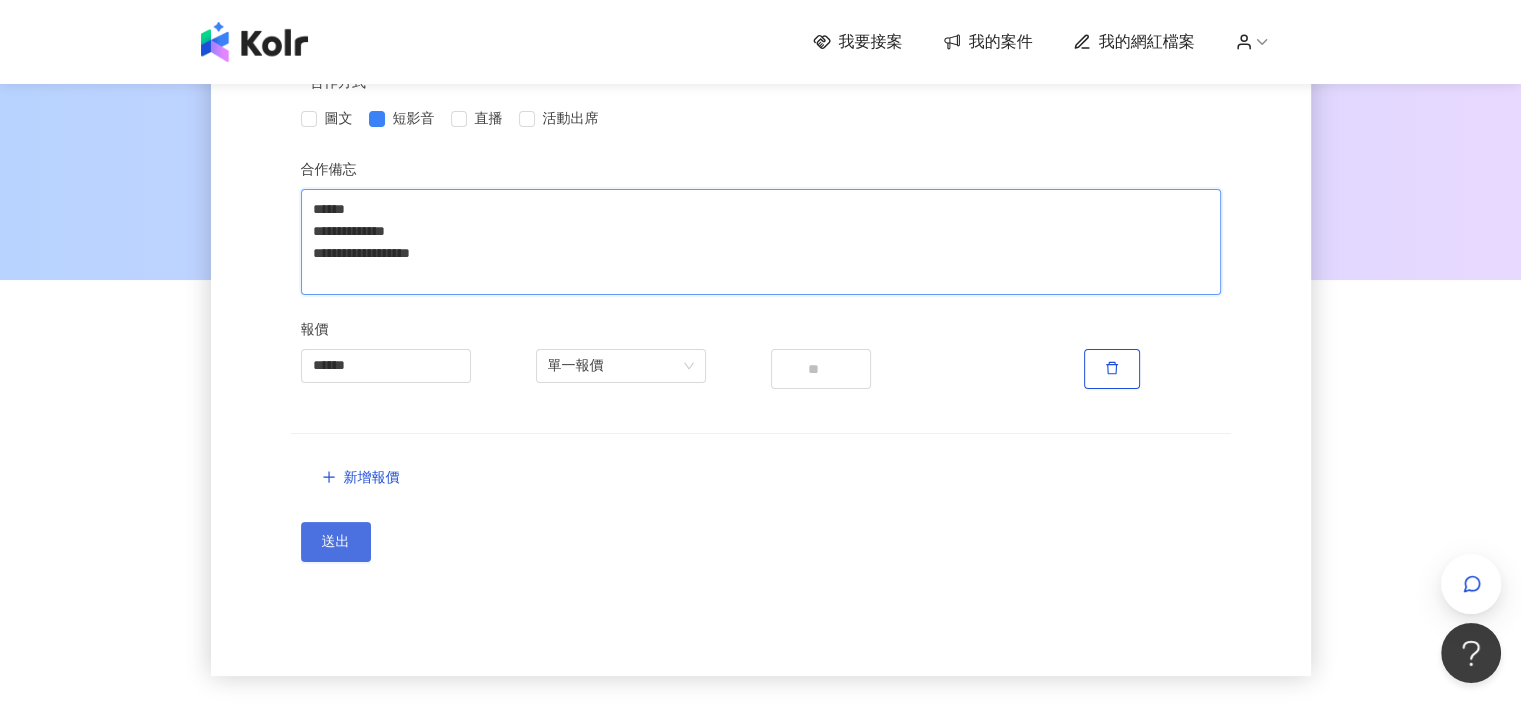 type on "**********" 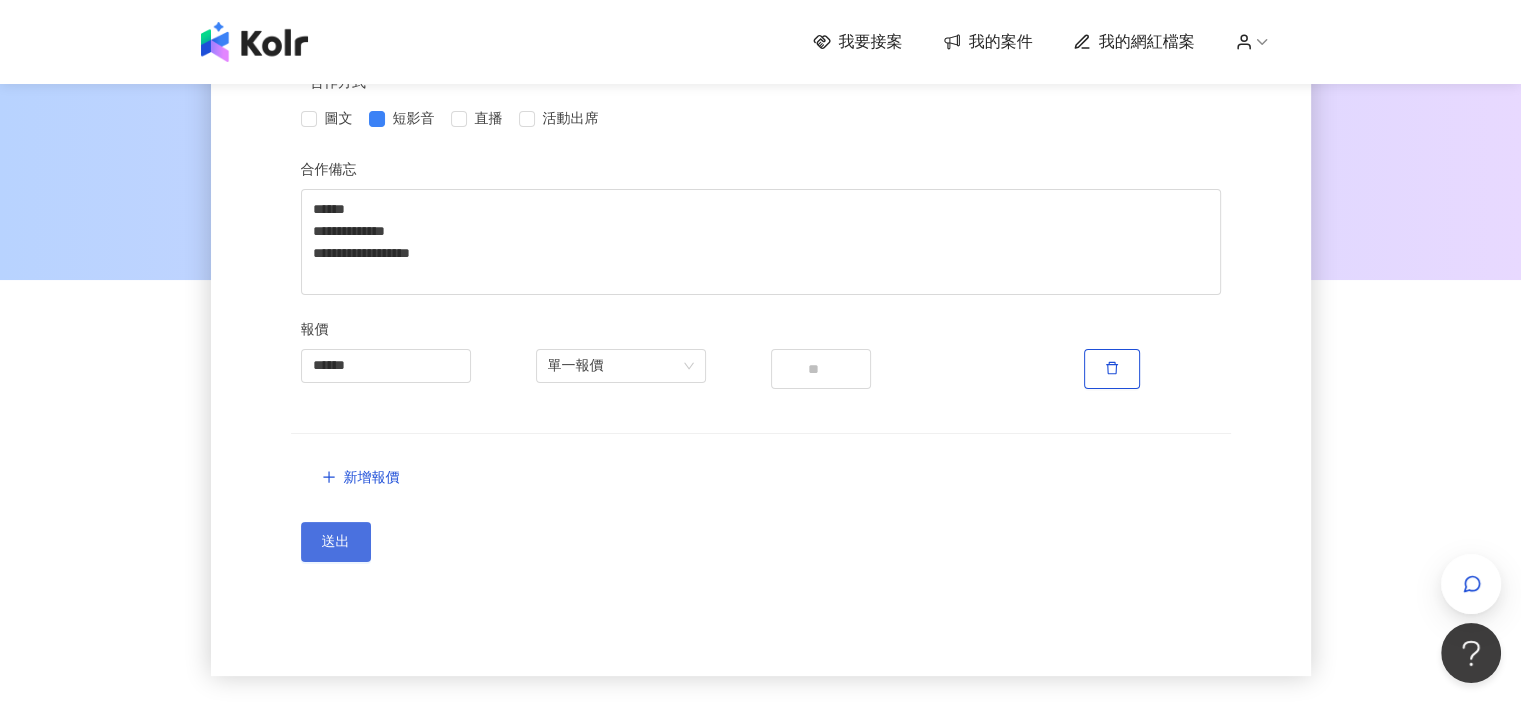 click on "送出" at bounding box center (336, 542) 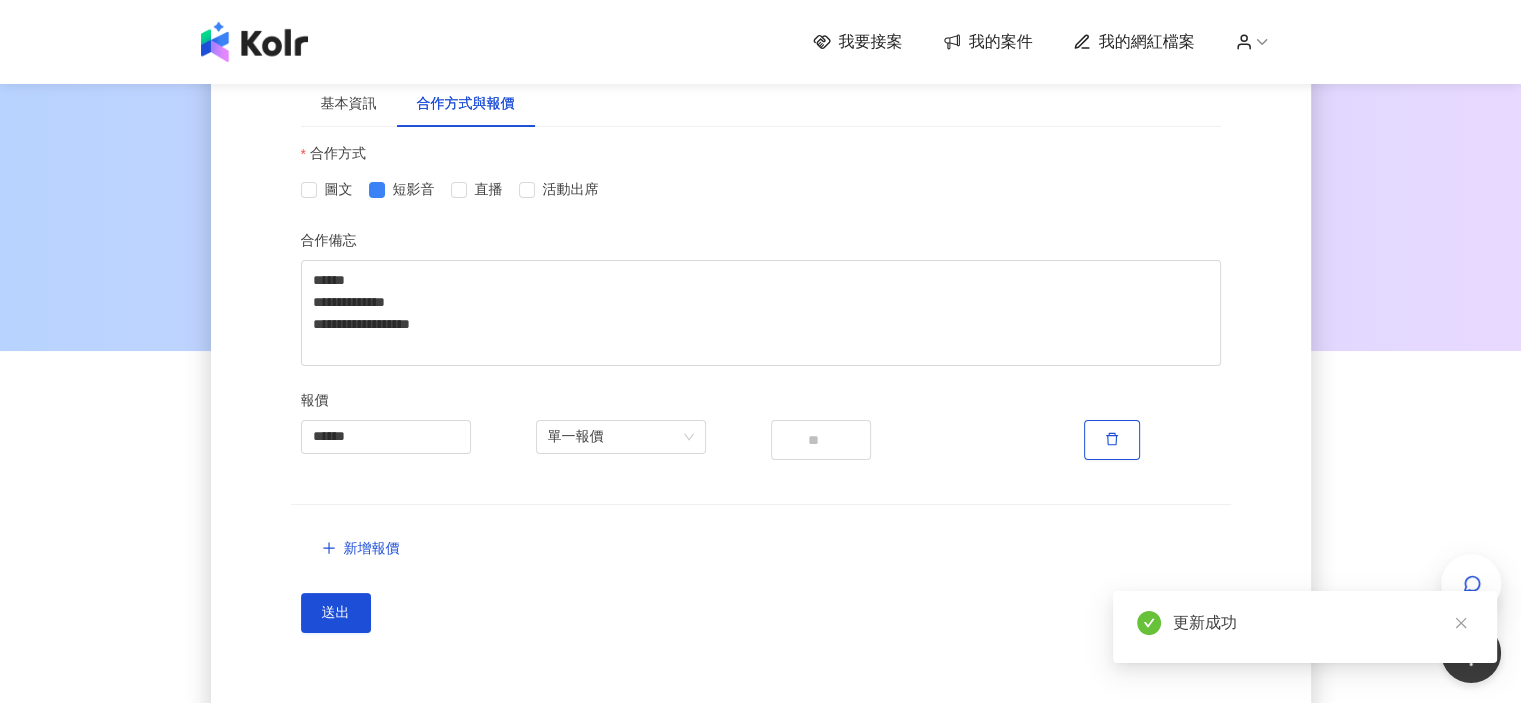 scroll, scrollTop: 0, scrollLeft: 0, axis: both 